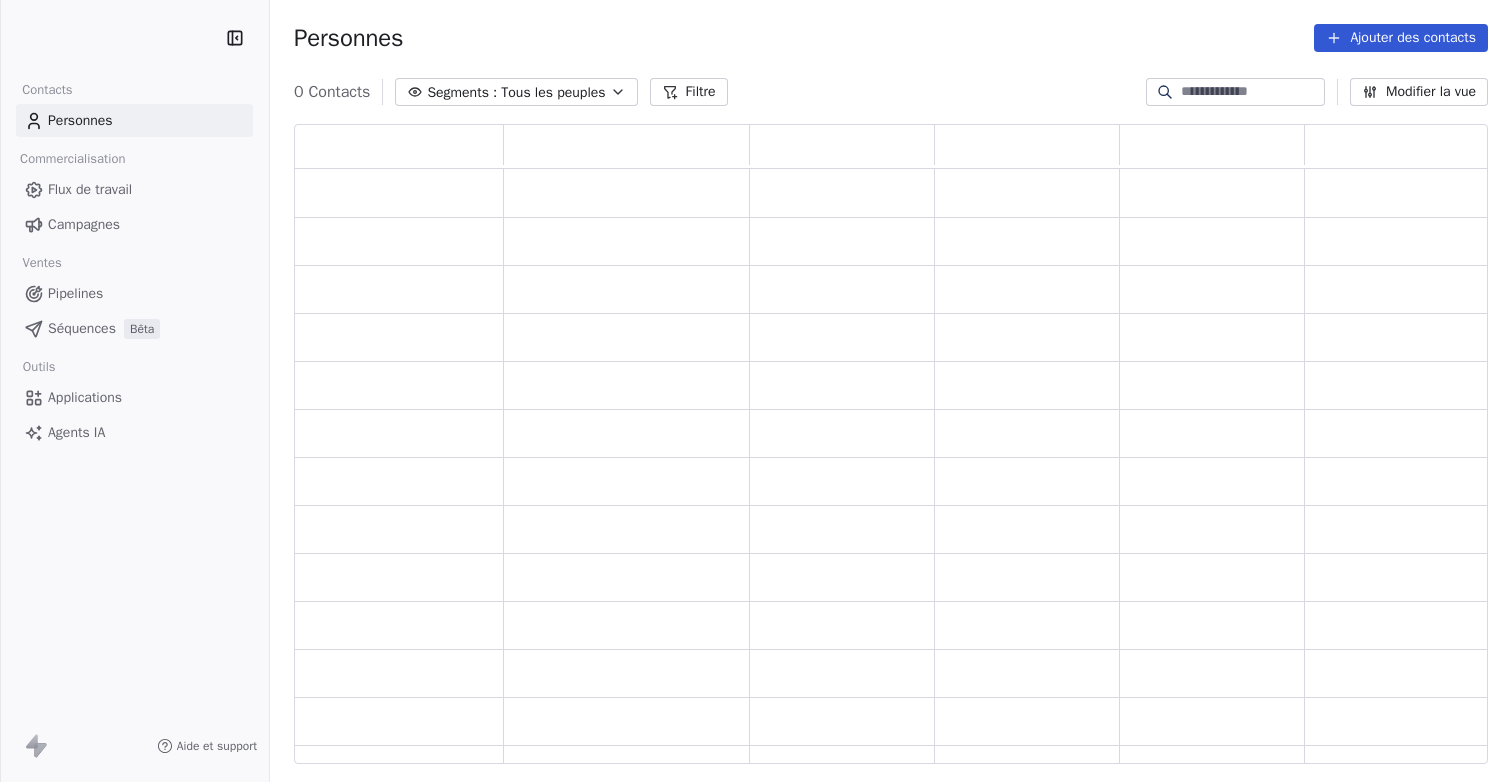scroll, scrollTop: 0, scrollLeft: 0, axis: both 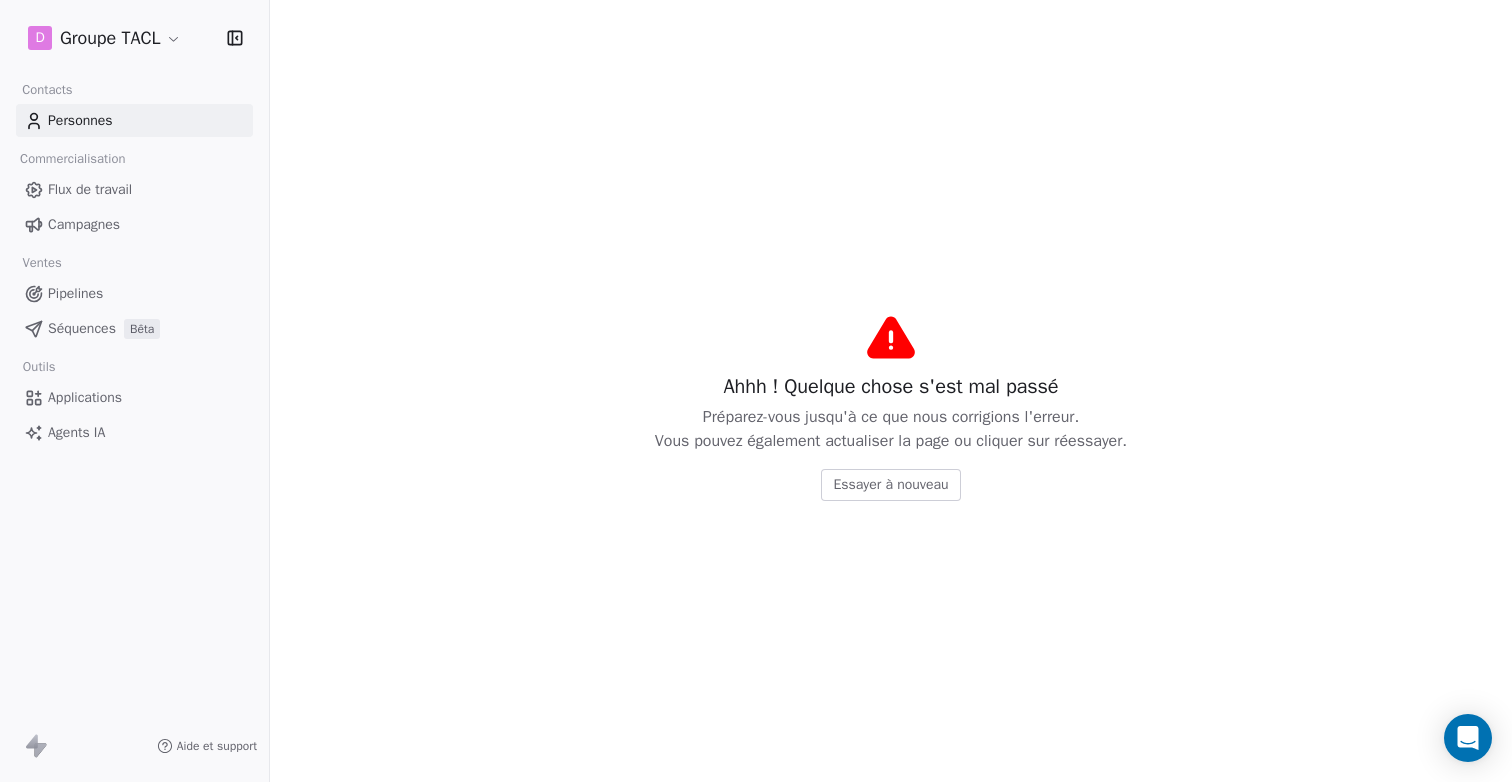 click on "Essayer à nouveau" at bounding box center (890, 485) 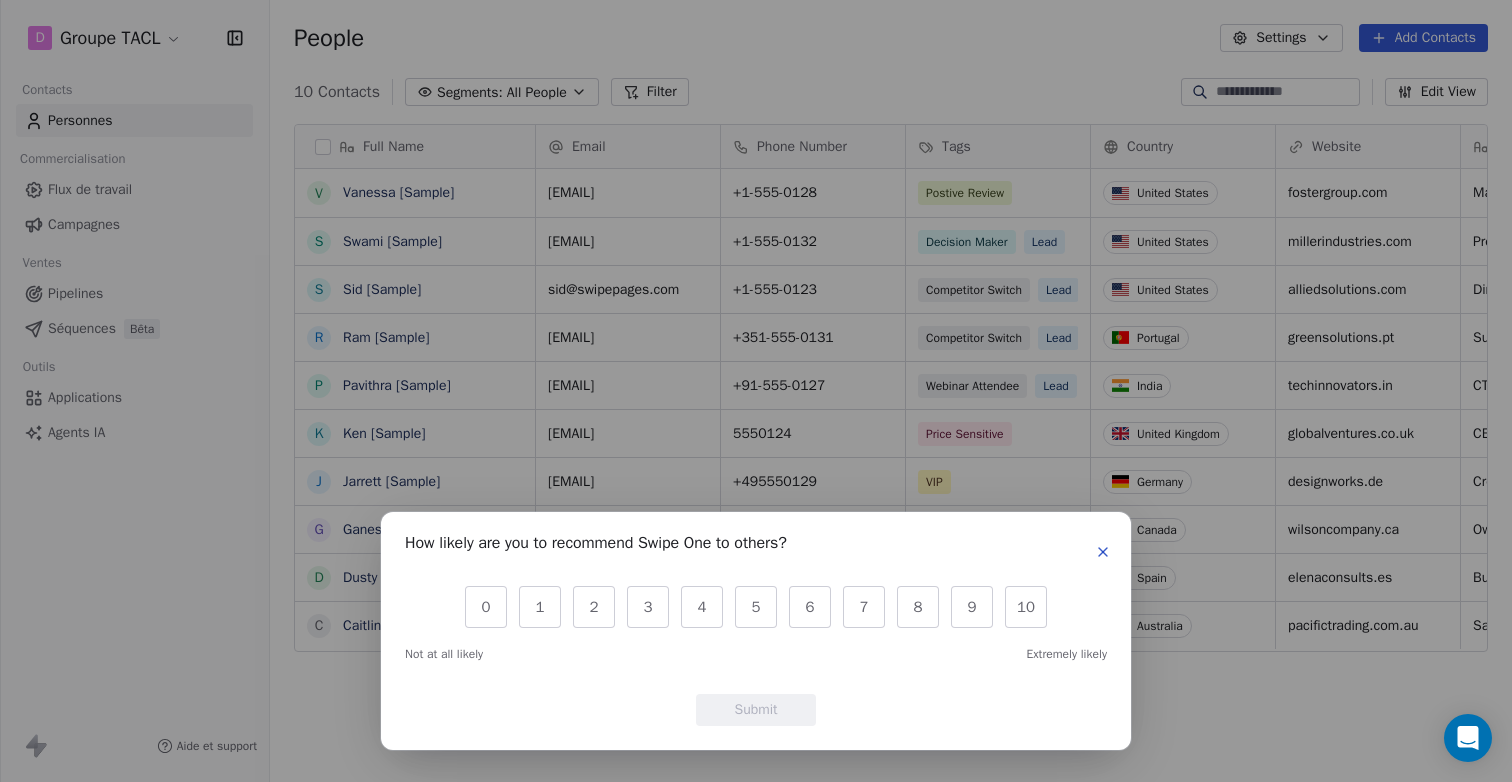 scroll, scrollTop: 1, scrollLeft: 1, axis: both 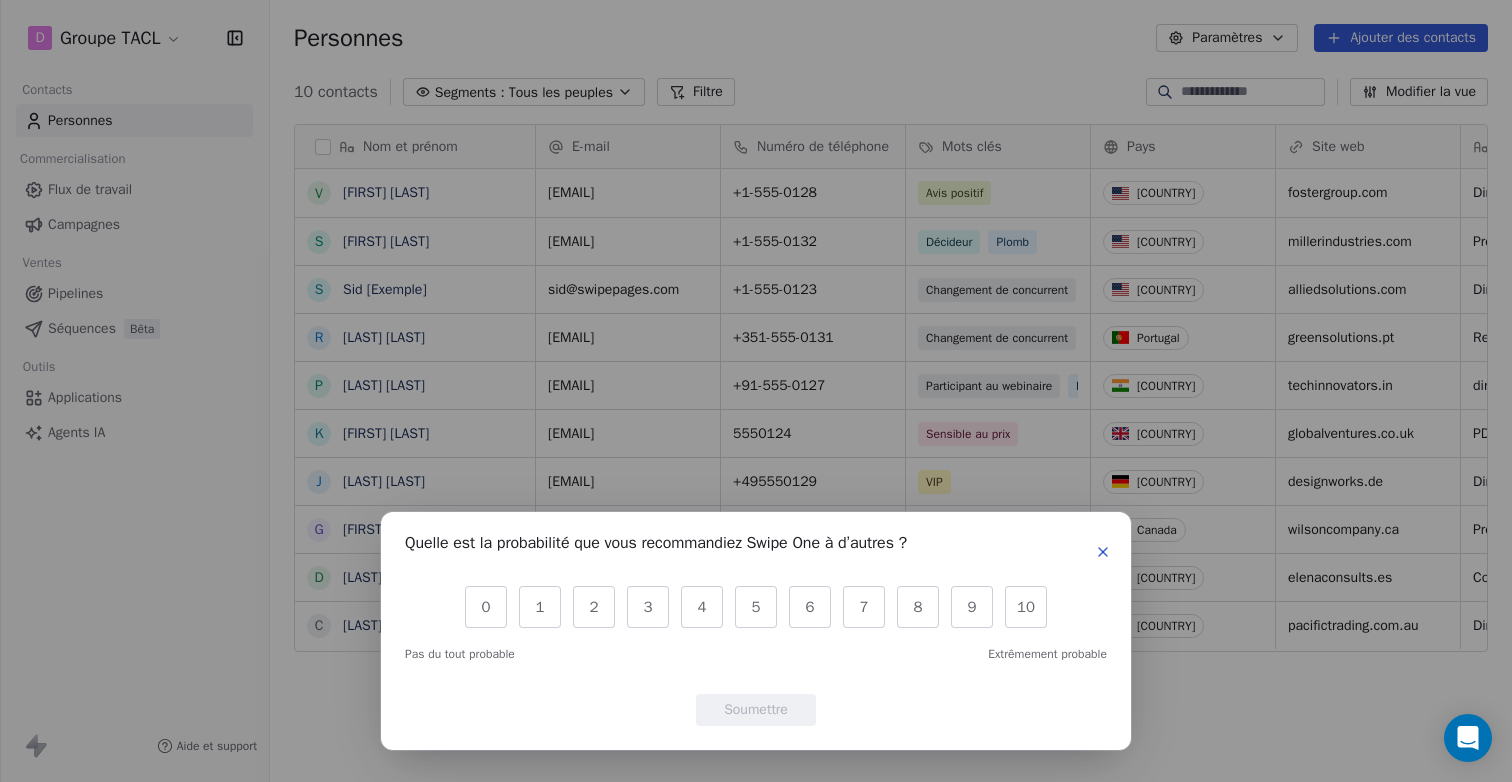 click 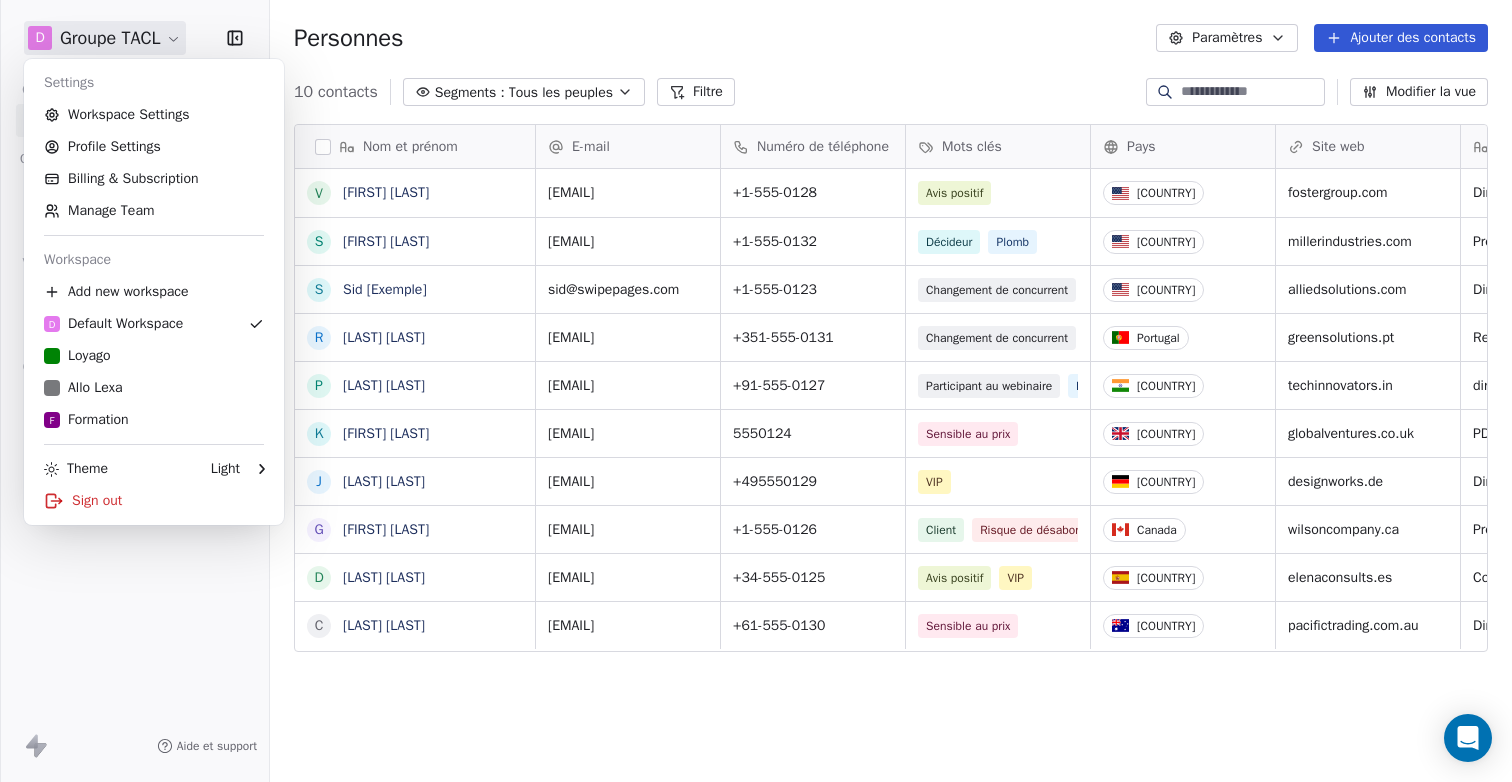 click on "Ajouter des contacts 10 contacts Segments : Tous les peuples Filtre Modifier la vue Étiqueter Ajouter à la séquence Exporter Nom et prénom V [LAST] [LAST] S [LAST] [LAST] S [LAST] [LAST] R [LAST] [LAST] P [LAST] [LAST] K [LAST] [LAST] J [LAST] [LAST] G [LAST] [LAST] D [LAST] [LAST] C [LAST] [LAST] E-mail Numéro de téléphone Mots clés Pays Site web Titre d'emploi Statut Contacter la source Score NPS [EMAIL] [PHONE] Avis positif États-Unis fostergroup.com Directeur général Fermé Gagné Référence 9 [EMAIL] [PHONE] Décideur Plomb États-Unis millerindustries.com Président Nouveau plomb Réseaux sociaux 9 [EMAIL] [PHONE] Changement de concurrent Plomb États-Unis alliedsolutions.com Directeur des opérations Qualifications [EMAIL] 10" at bounding box center (756, 391) 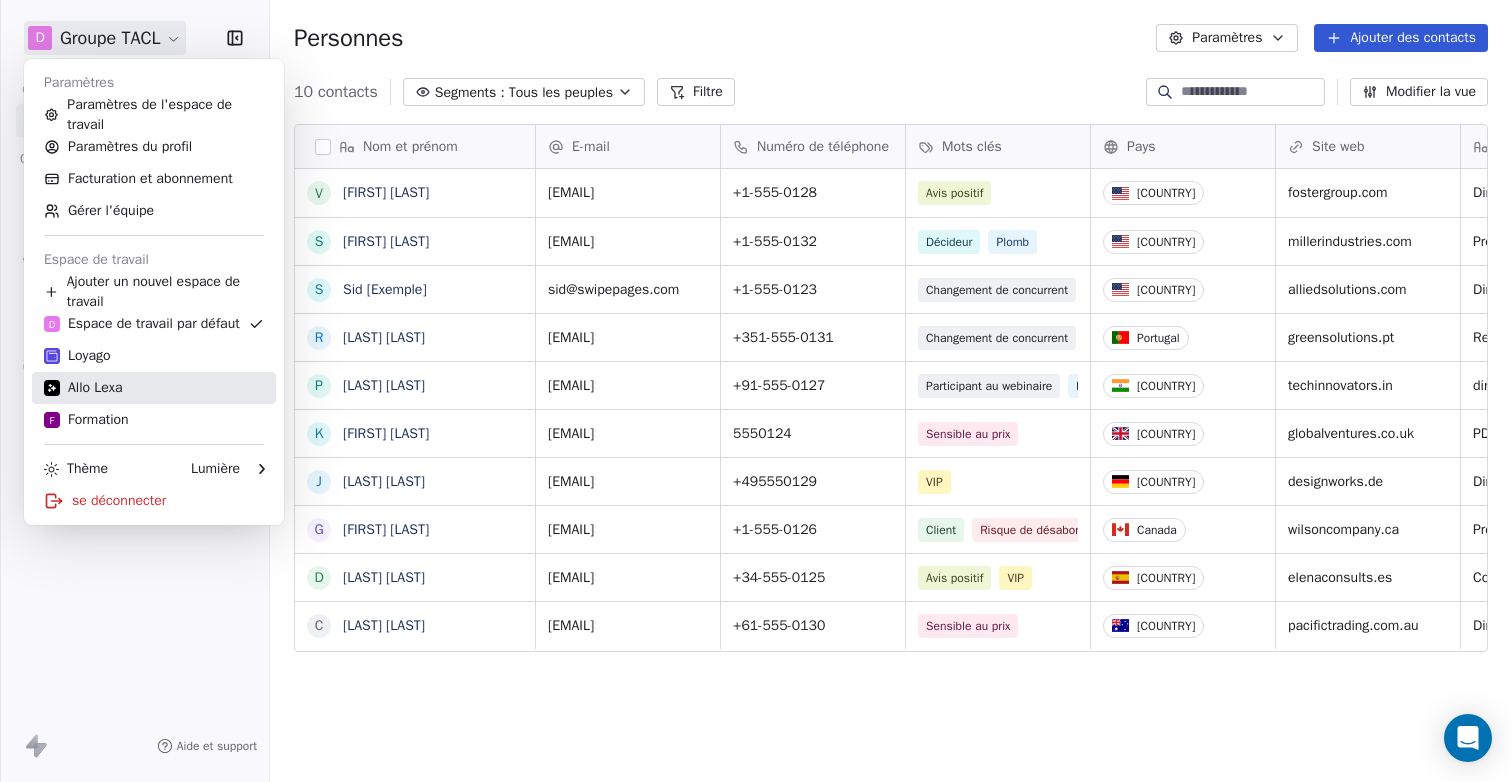 click on "Allo Lexa" at bounding box center (95, 387) 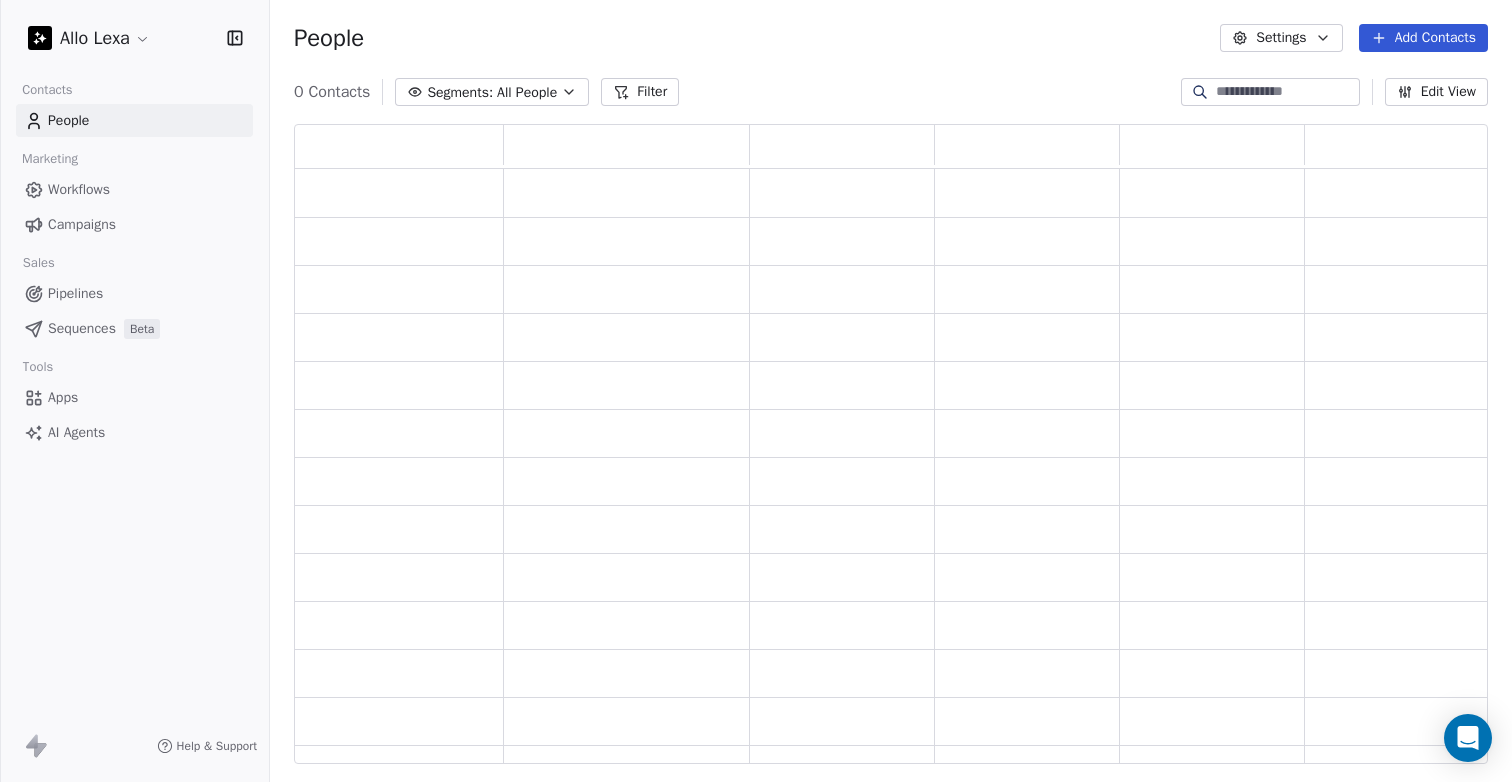 scroll, scrollTop: 1, scrollLeft: 1, axis: both 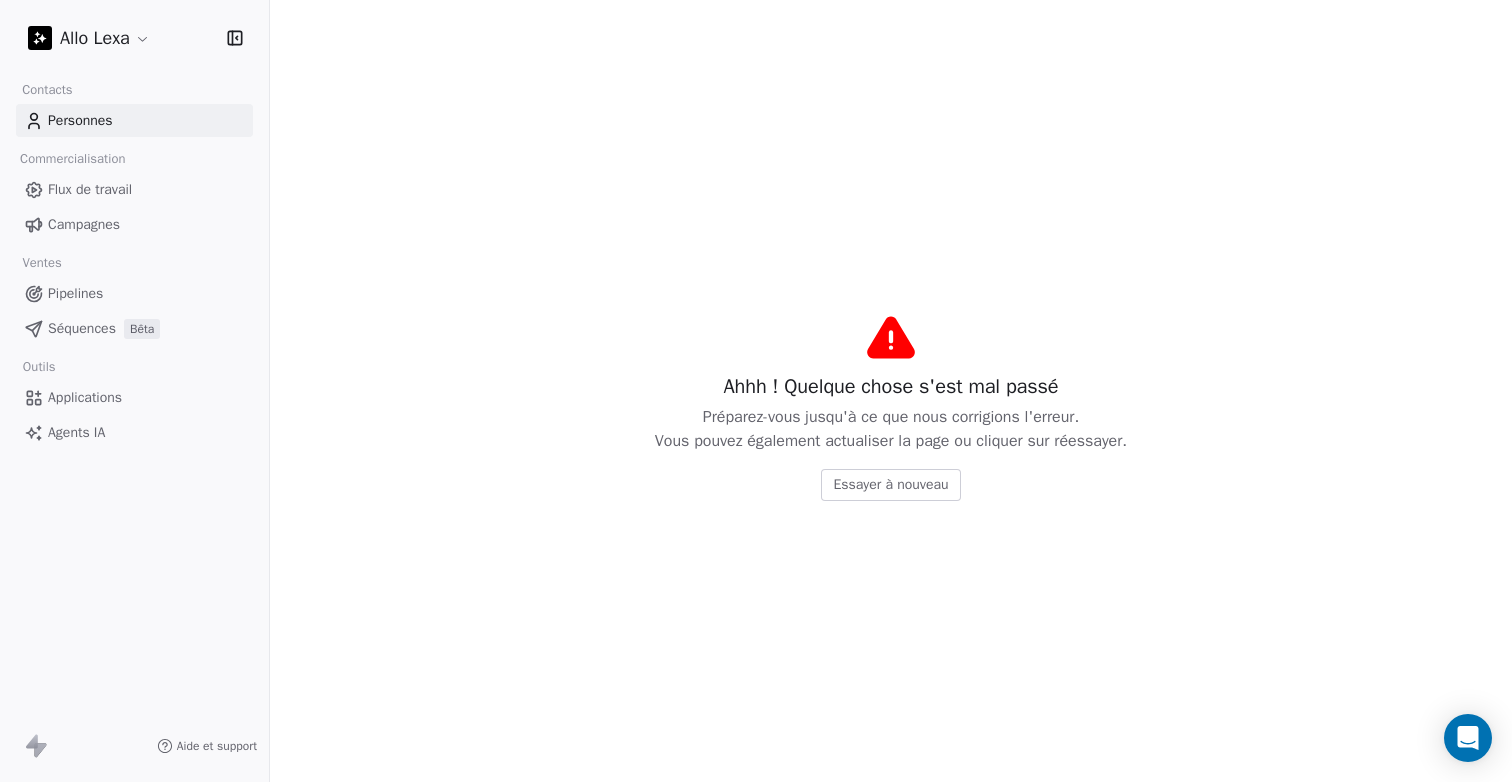 click on "Essayer à nouveau" at bounding box center (890, 484) 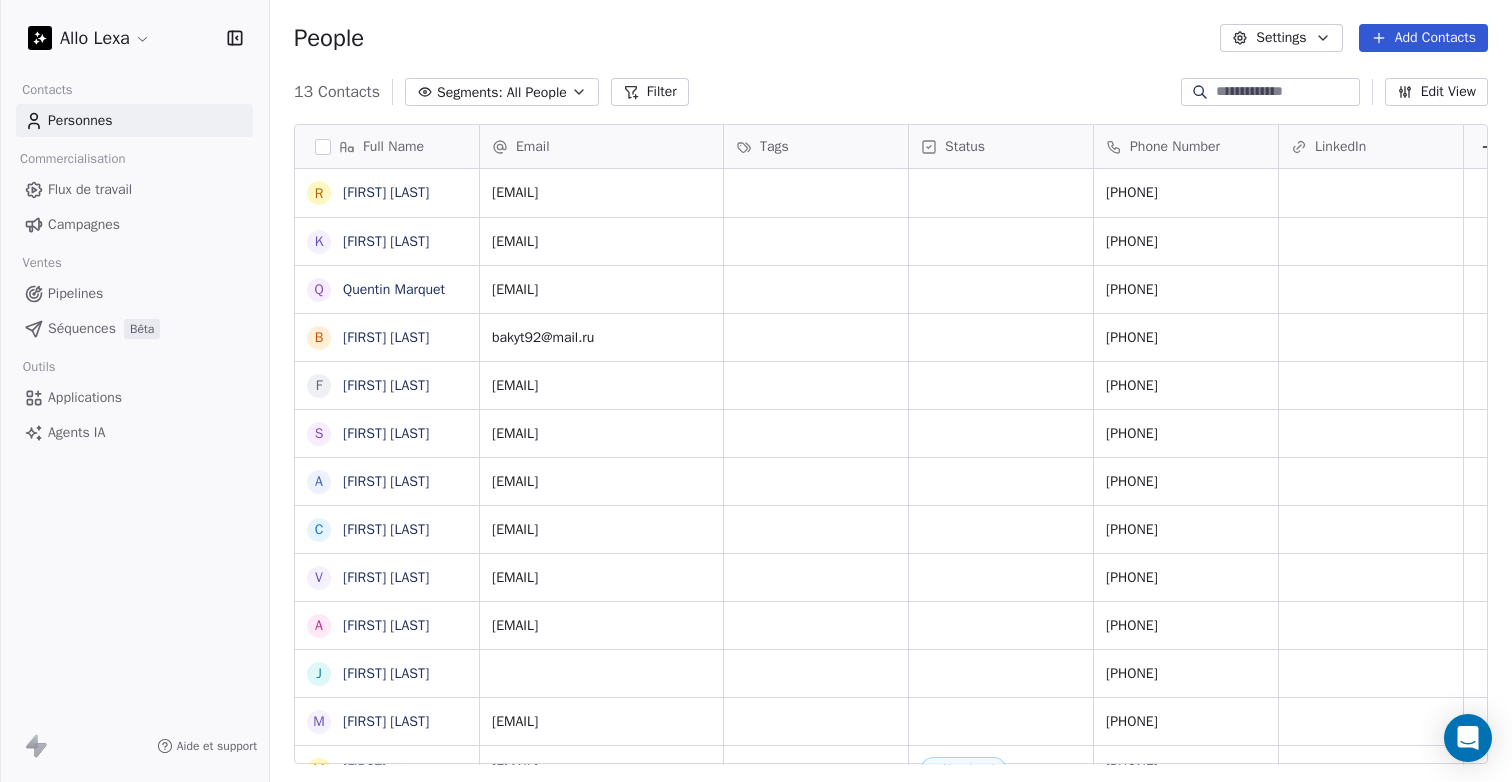 scroll, scrollTop: 1, scrollLeft: 1, axis: both 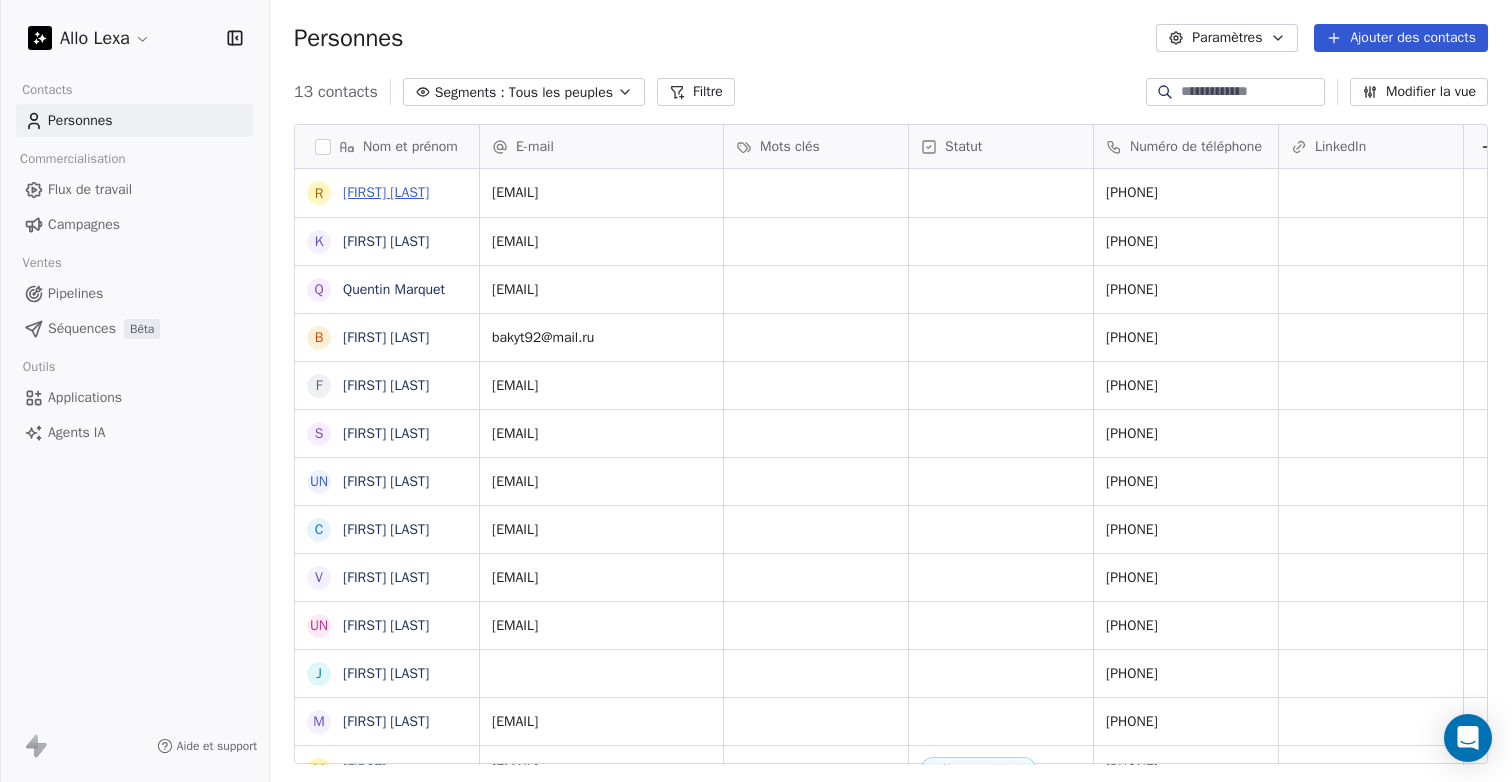 click on "[FIRST] [LAST]" at bounding box center [386, 192] 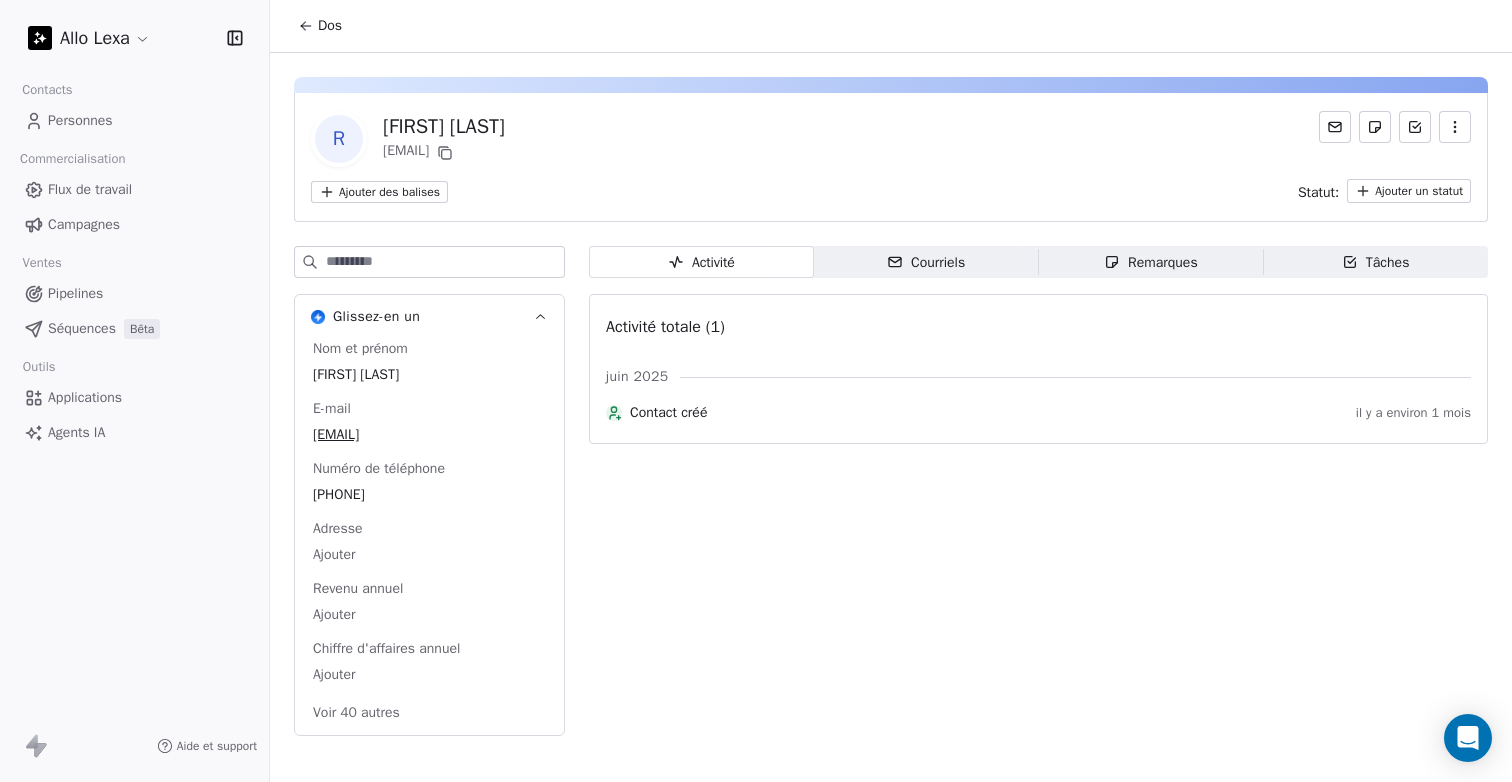 click on "Contact créé" at bounding box center (668, 412) 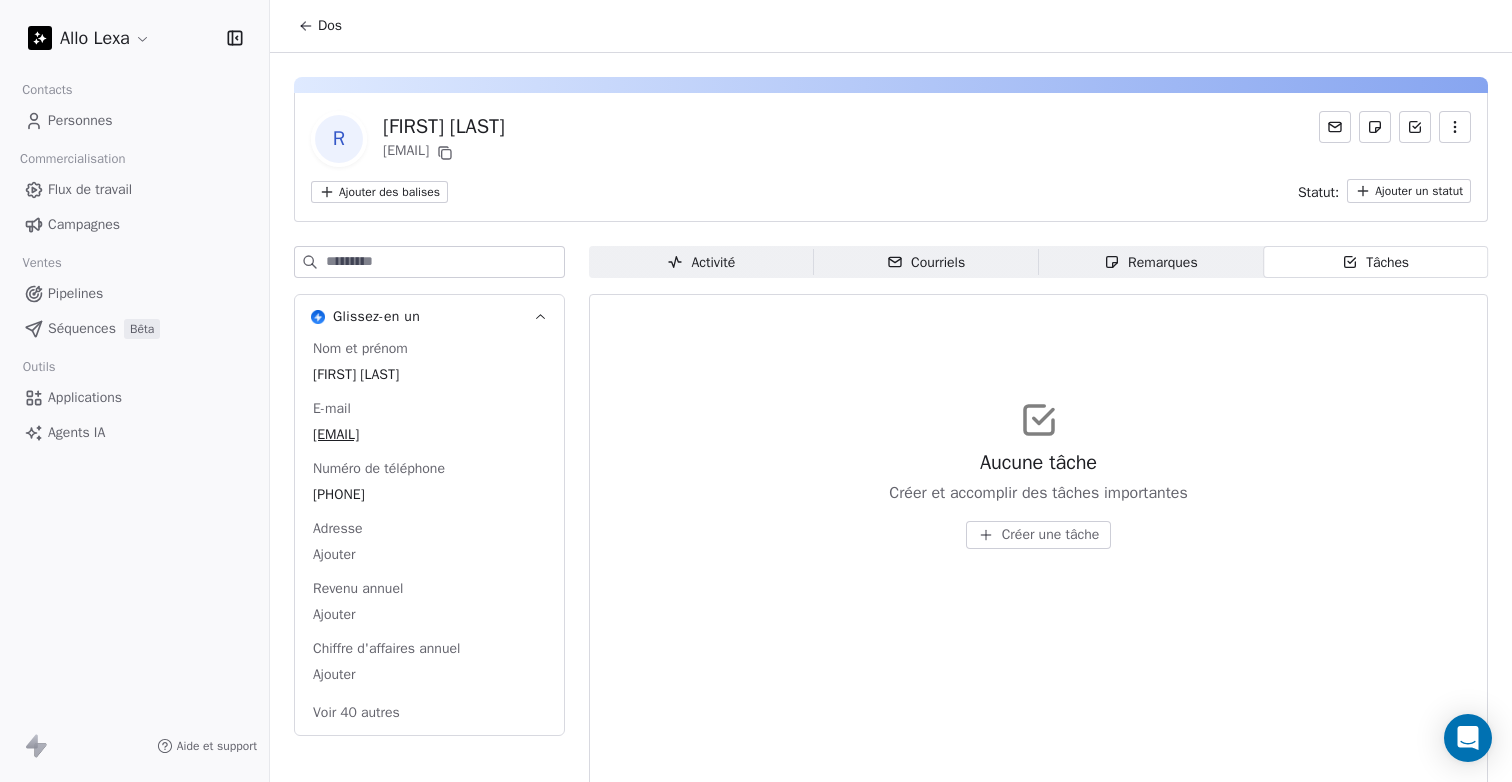 click on "Remarques" at bounding box center (1163, 262) 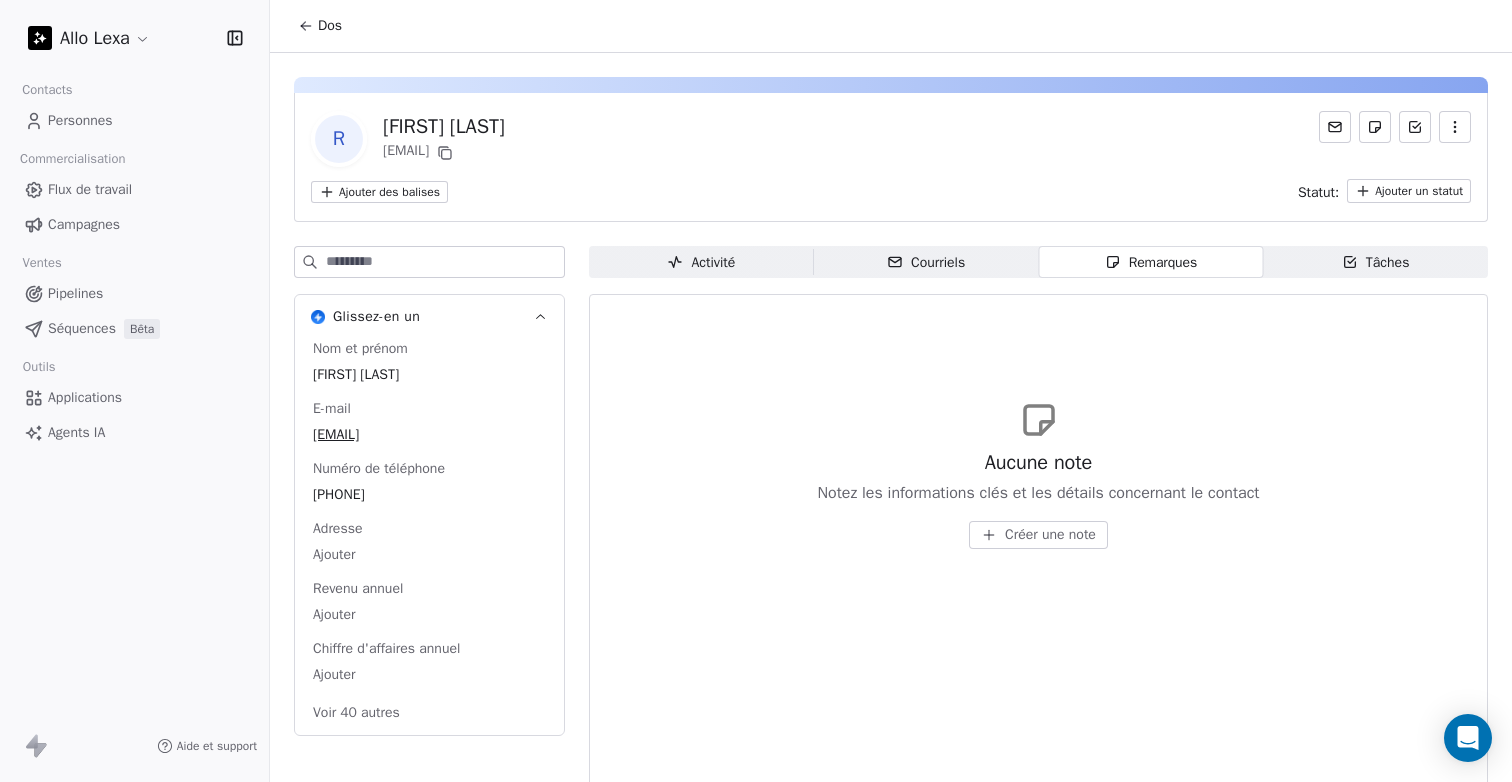 click on "Courriels" at bounding box center [938, 262] 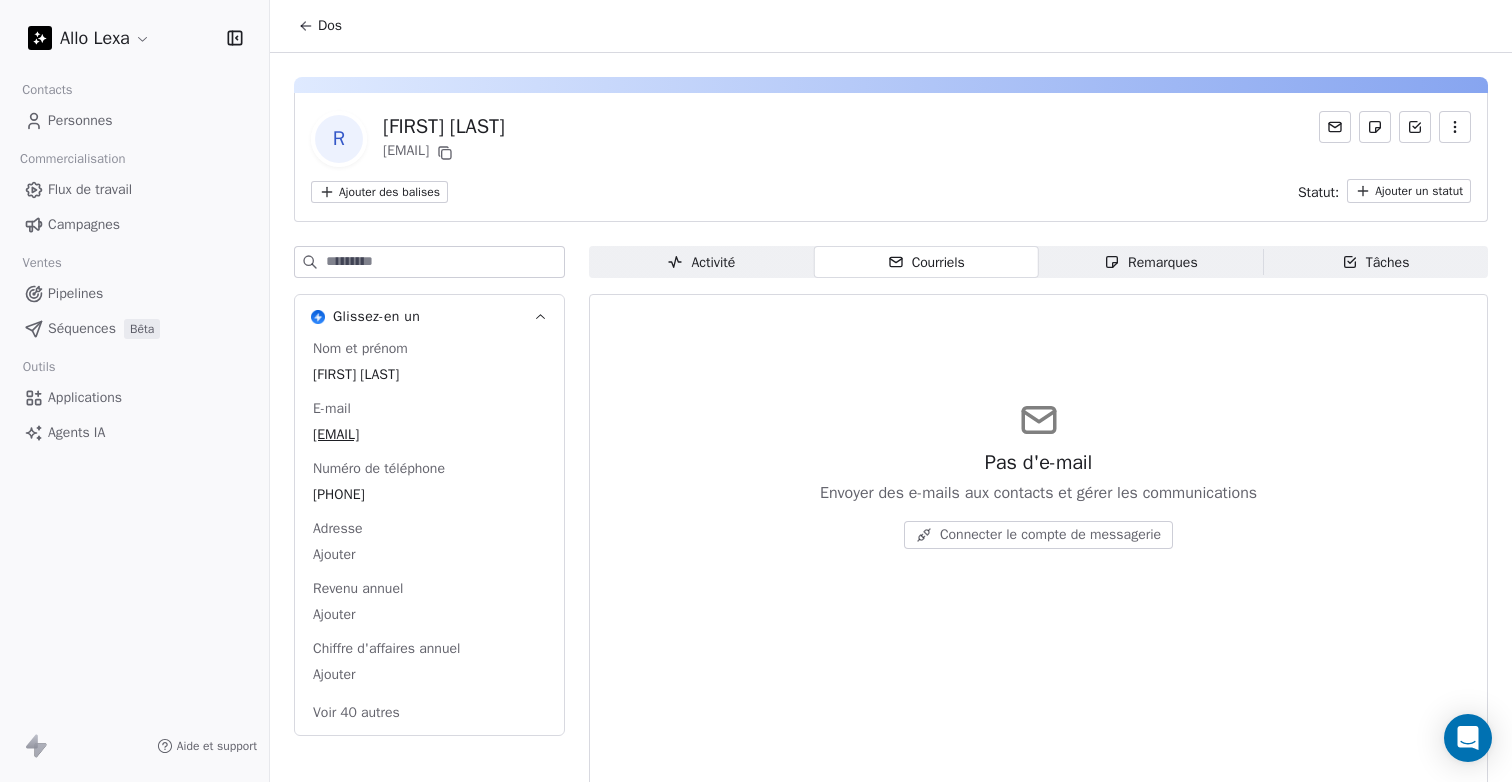 click on "Activité" at bounding box center (713, 262) 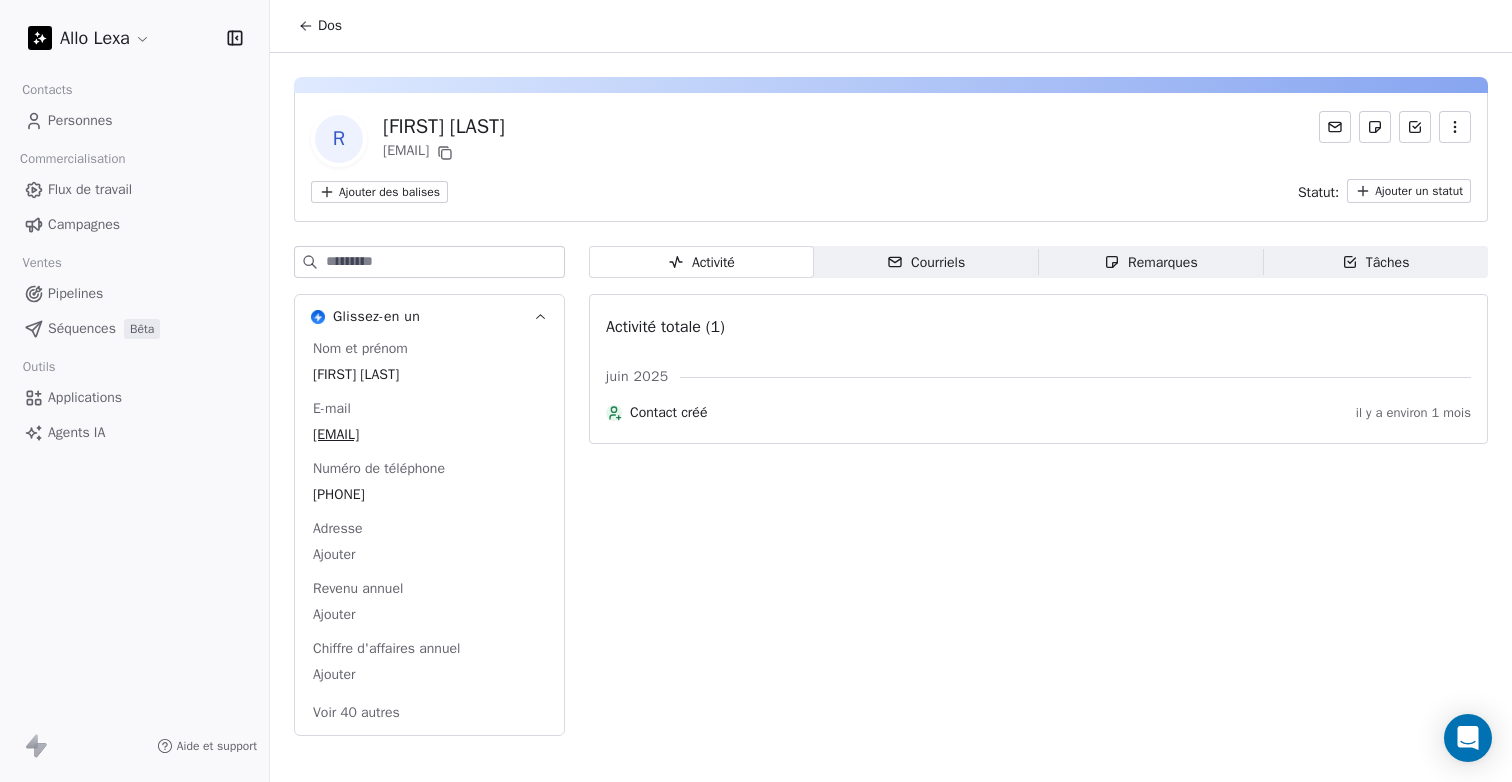 click on "40" at bounding box center [348, 712] 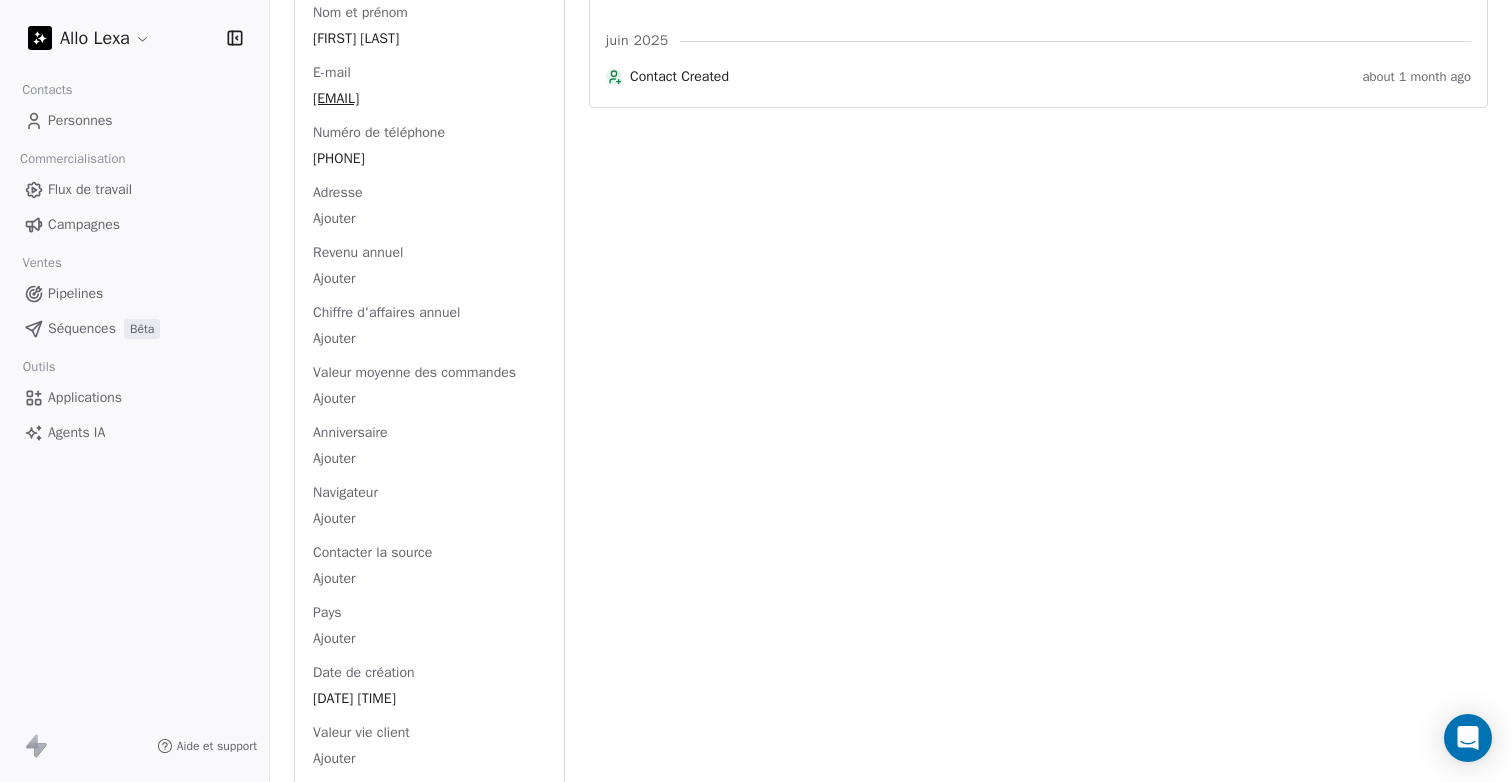scroll, scrollTop: 0, scrollLeft: 0, axis: both 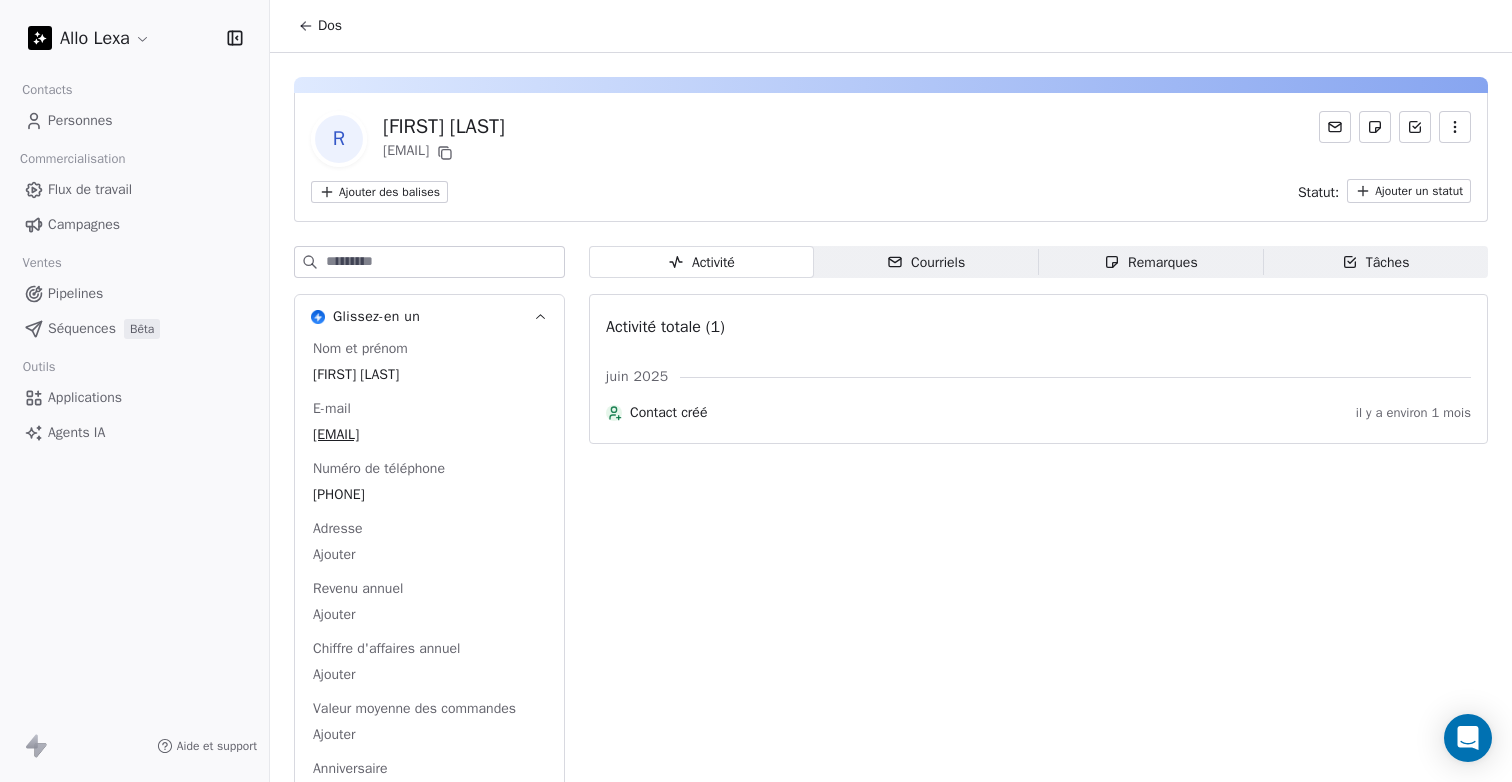 click on "Applications" at bounding box center [85, 397] 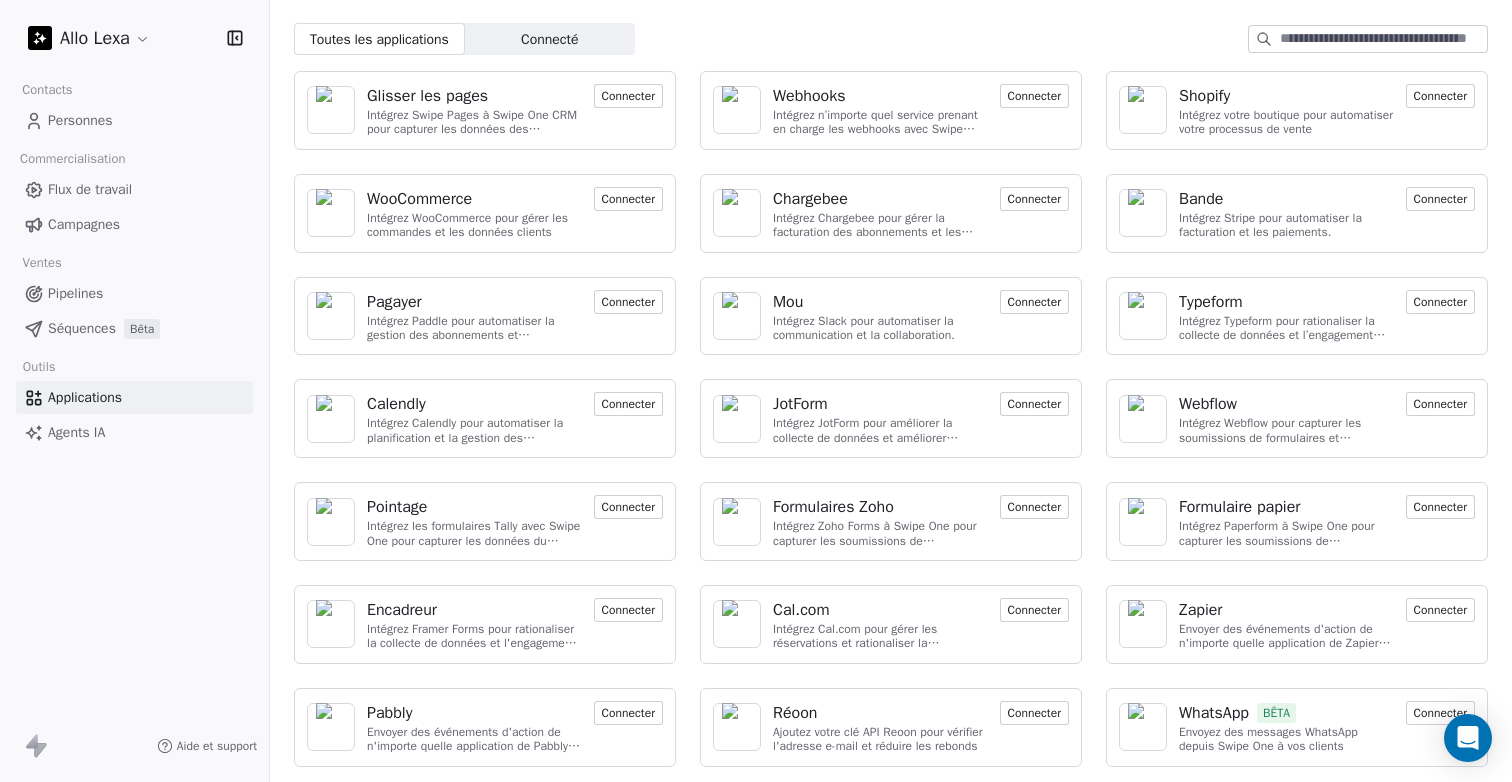 scroll, scrollTop: 0, scrollLeft: 0, axis: both 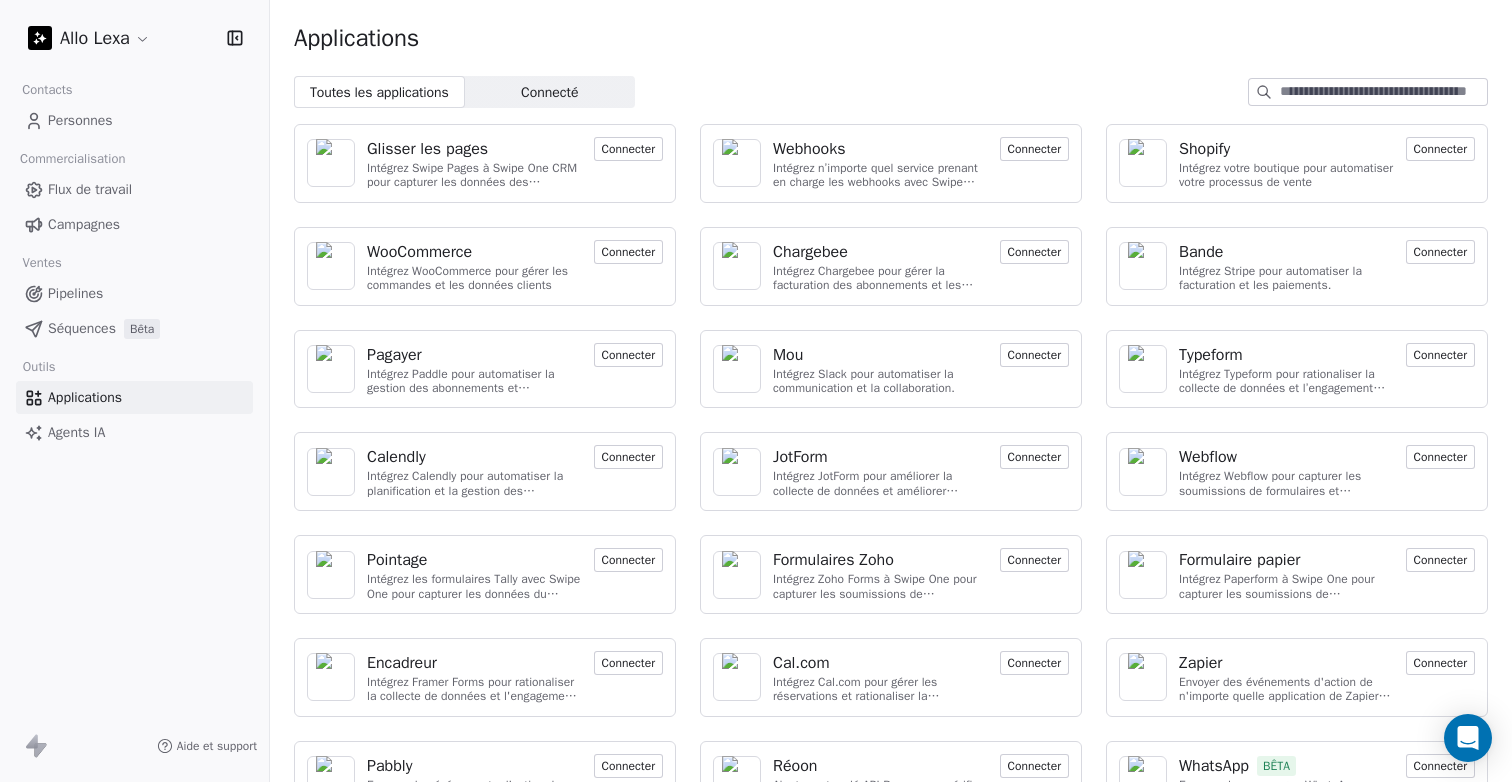 click on "Personnes" at bounding box center [80, 120] 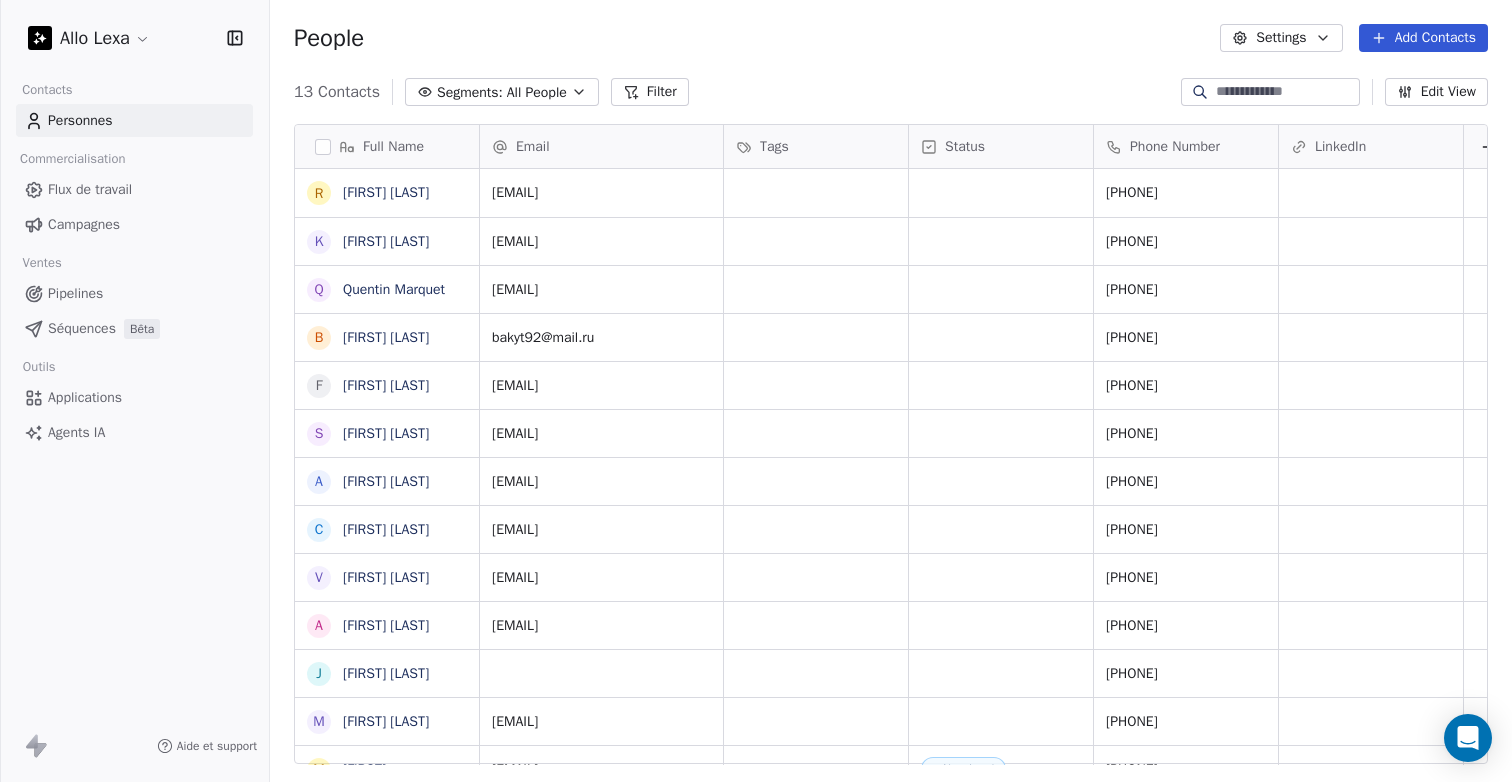 scroll, scrollTop: 1, scrollLeft: 1, axis: both 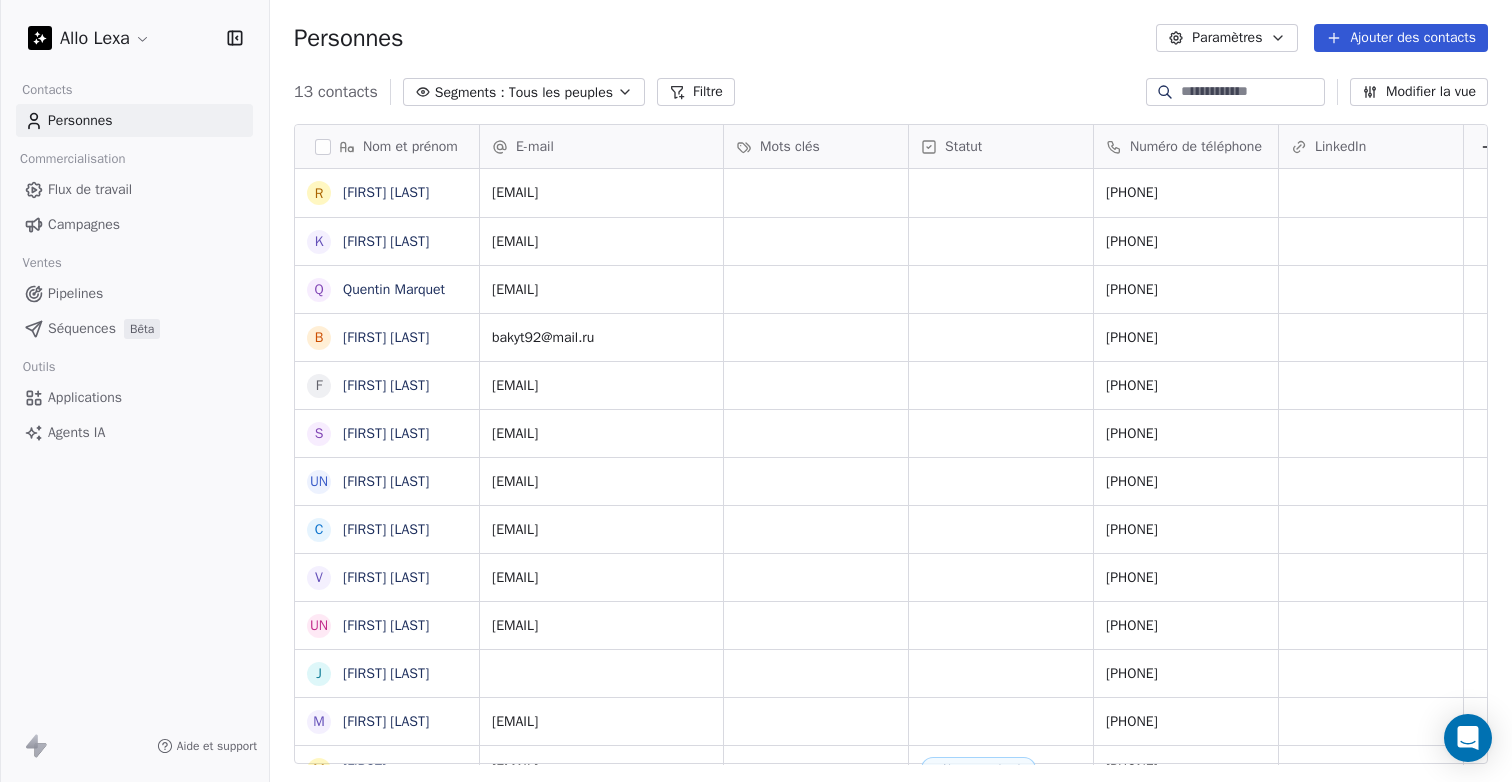 click on "Ajouter des contacts" at bounding box center [1413, 37] 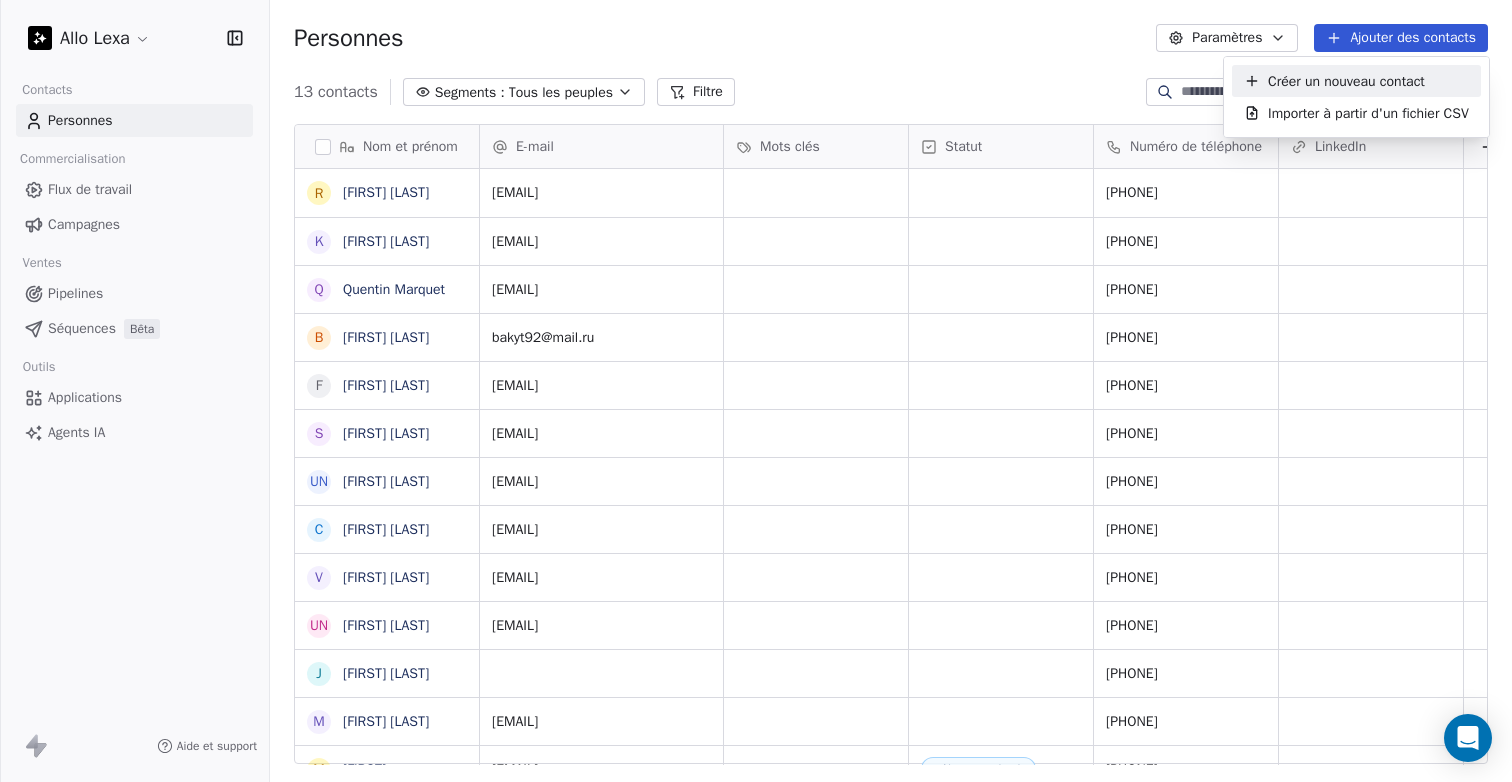 click on "Créer un nouveau contact" at bounding box center [1346, 81] 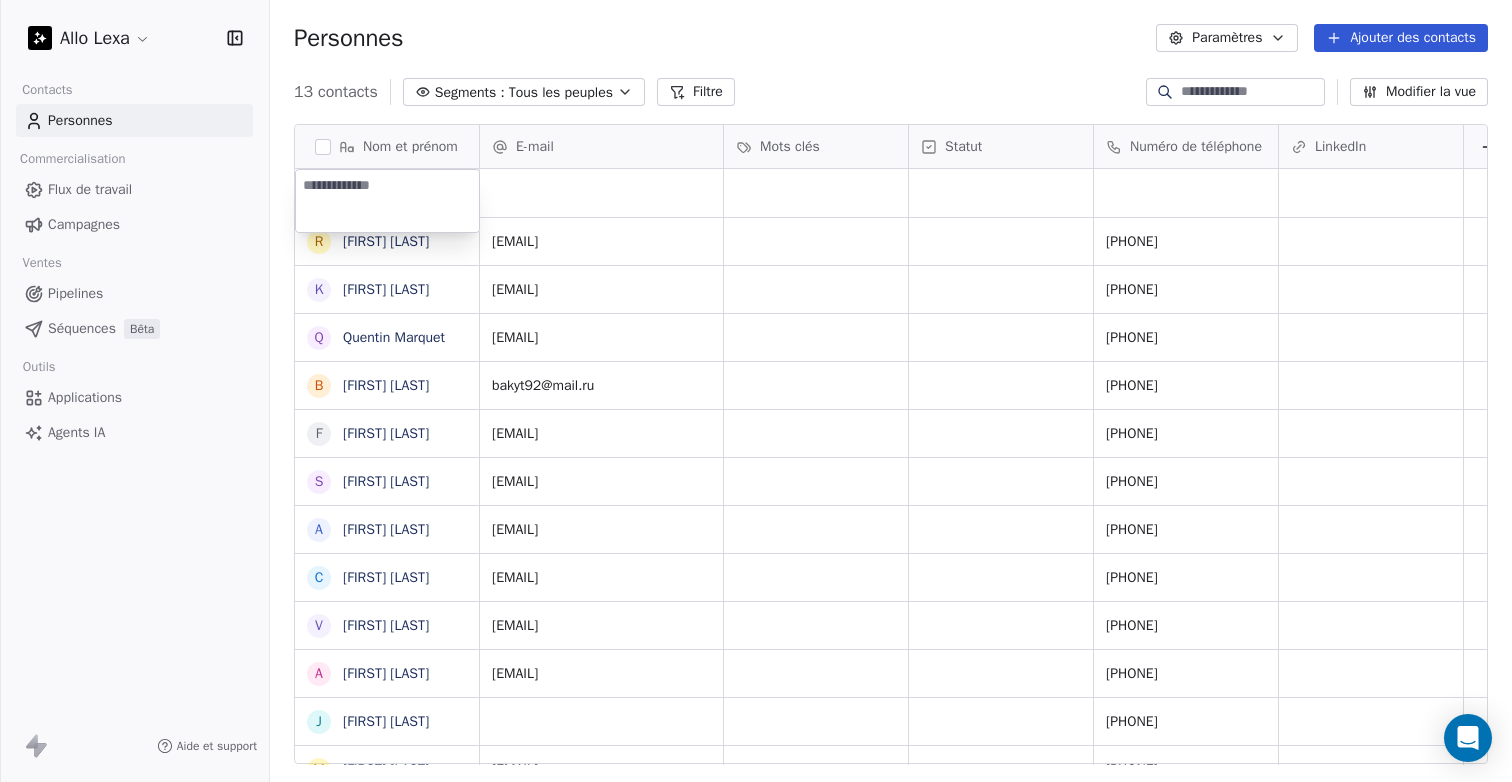 click on "Allo Lexa Contacts Personnes Commercialisation Flux de travail Campagnes Ventes Pipelines Séquences Bêta Outils Applications Agents IA Aide et support Personnes Paramètres Ajouter des contacts 13 contacts Segments : Tous les peuples Filtre Modifier la vue Étiqueter Ajouter à la séquence Exporter Nom et prénom R [NAME] K [NAME] Q [NAME] B [NAME] F [NAME] S [NAME] A [NAME] C [NAME] V [NAME] A [NAME] J [NAME] M [NAME] M [NAME] E-mail Mots clés Statut Numéro de téléphone LinkedIn ruben@cybercam.fr [PHONE] kenzabenamor20@gmail.com [PHONE] quentin.marquet@gmail.com [PHONE] bakyt92@mail.ru [PHONE] fabrice.koulidji@gmail.com [PHONE] stanley.jomie971@gmail.com [PHONE] arthur.barcij@gmail.com [PHONE] chainesanbuenaventura9@gmail.com [PHONE] victoria.frey@whu.edu [PHONE] adamfulham@gmail.com [PHONE] [PHONE] david.matteo.pro@gmail.com [PHONE] New Lead" at bounding box center (756, 391) 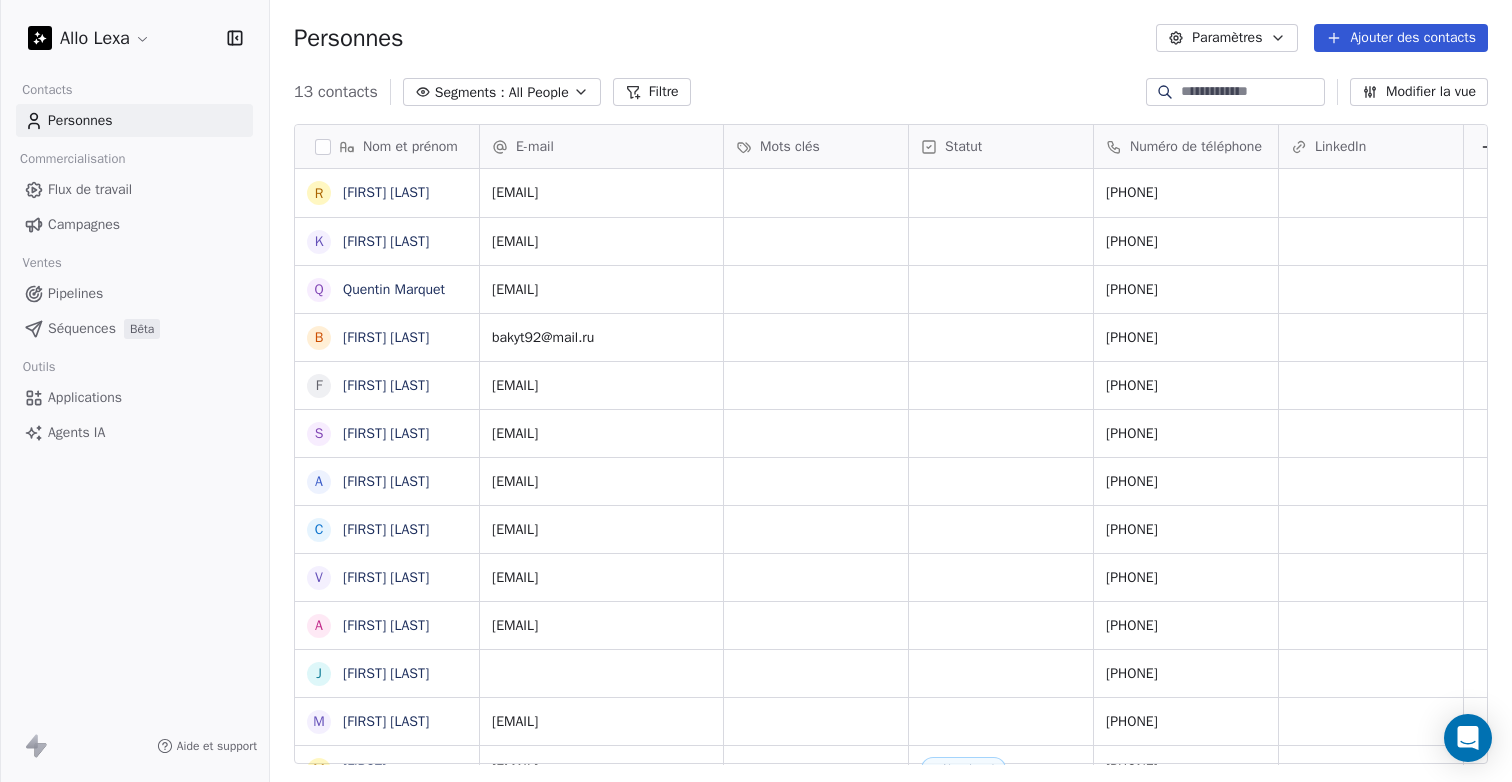 scroll, scrollTop: 28, scrollLeft: 0, axis: vertical 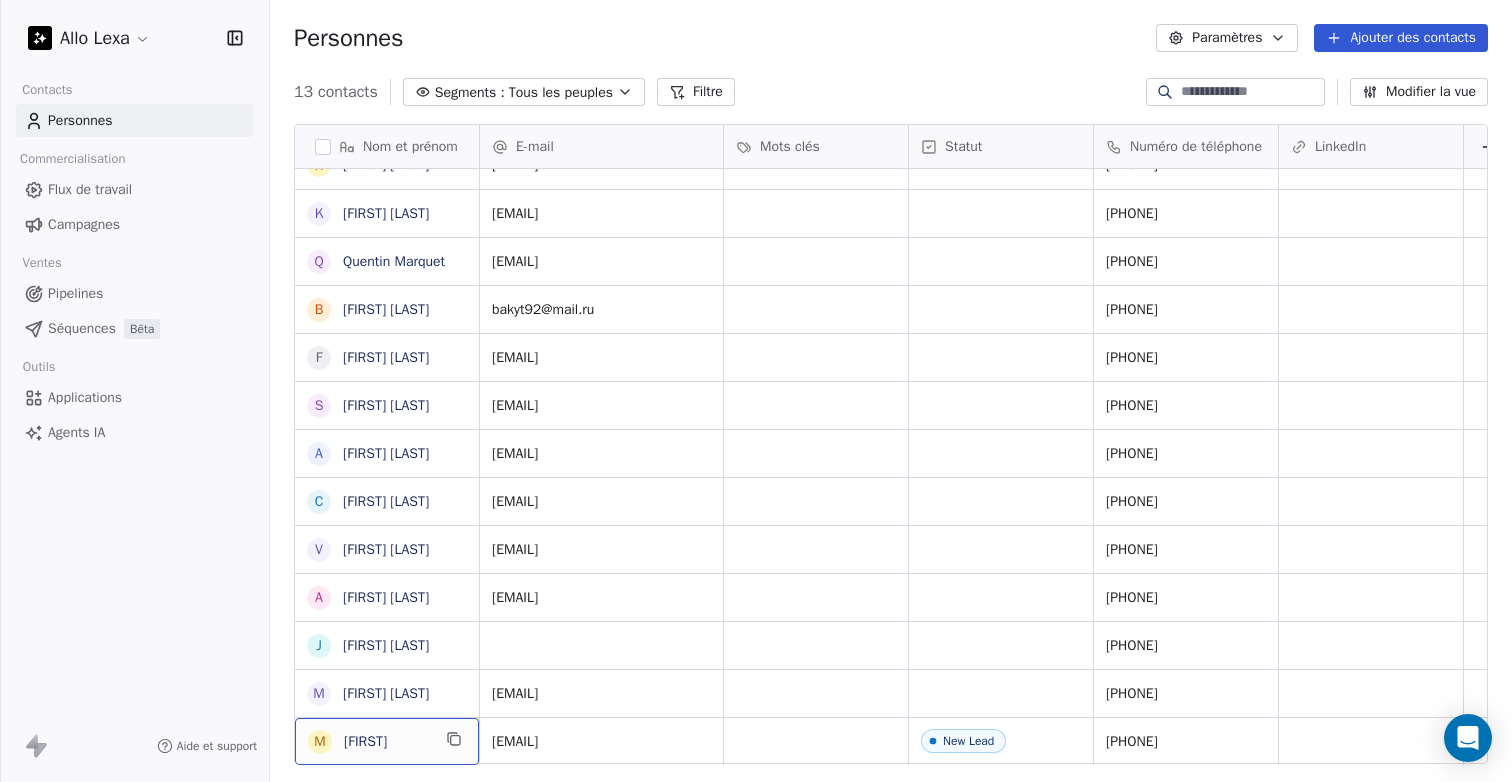 click on "[FIRST]" at bounding box center (387, 742) 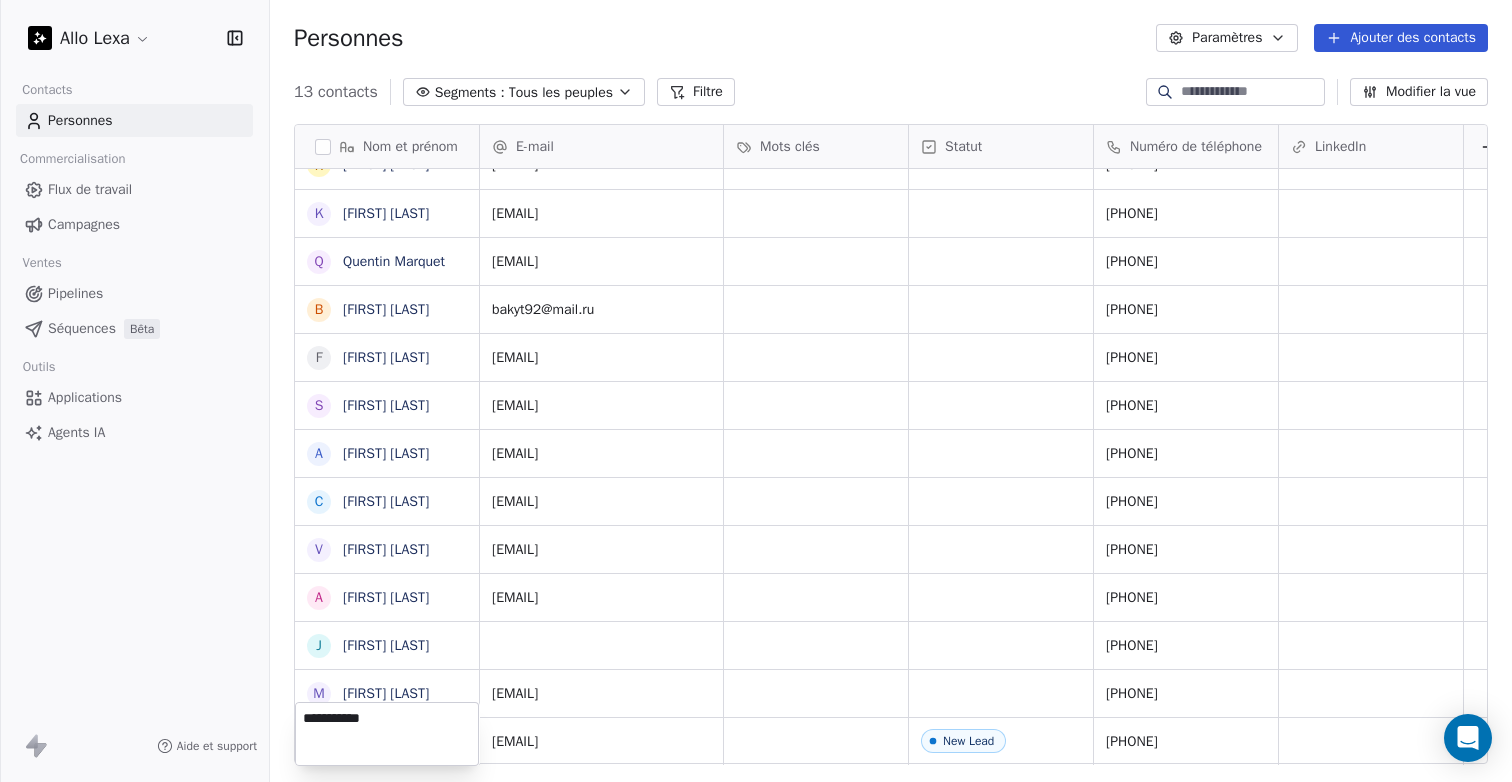 type on "**********" 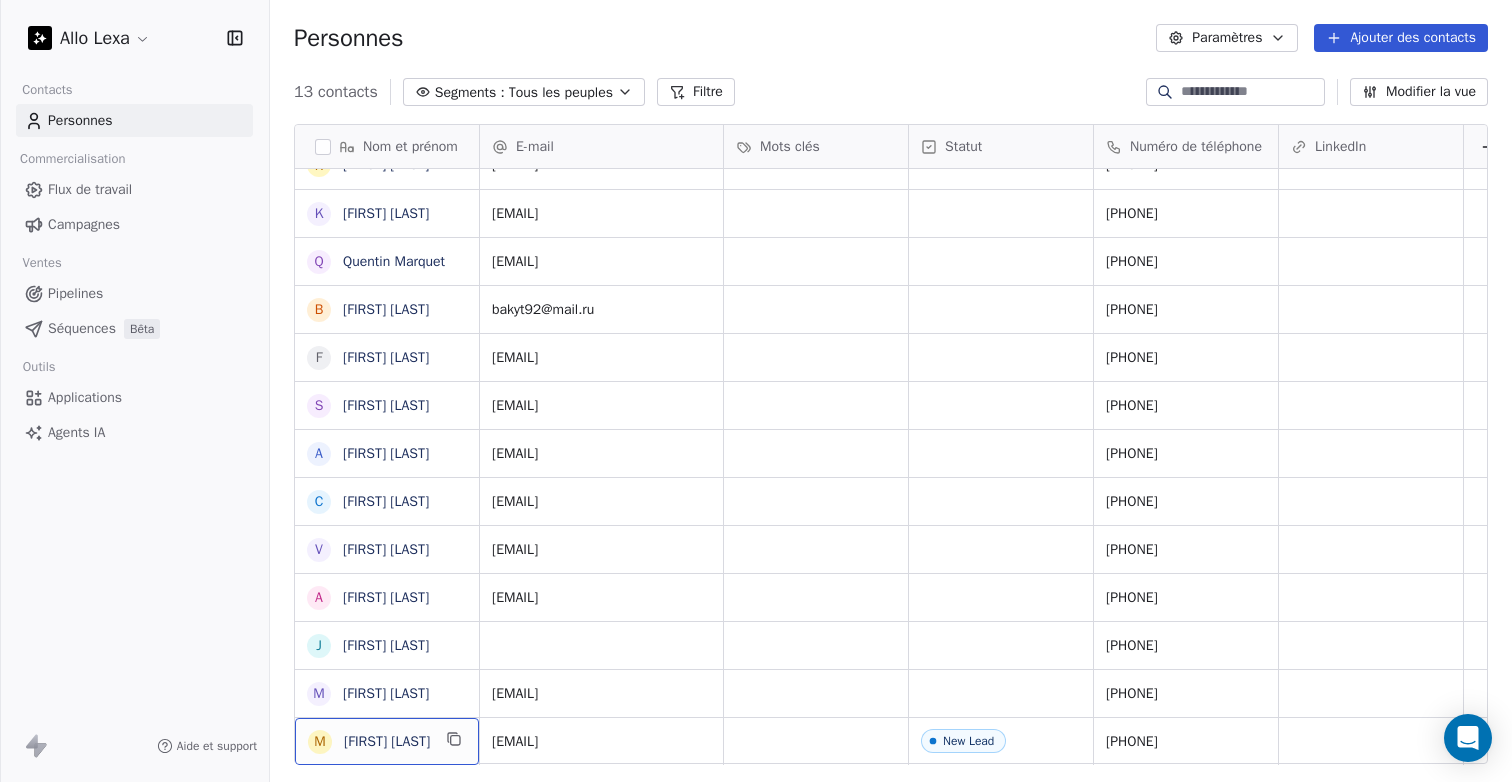 click on "[FIRST] [LAST]" at bounding box center (387, 741) 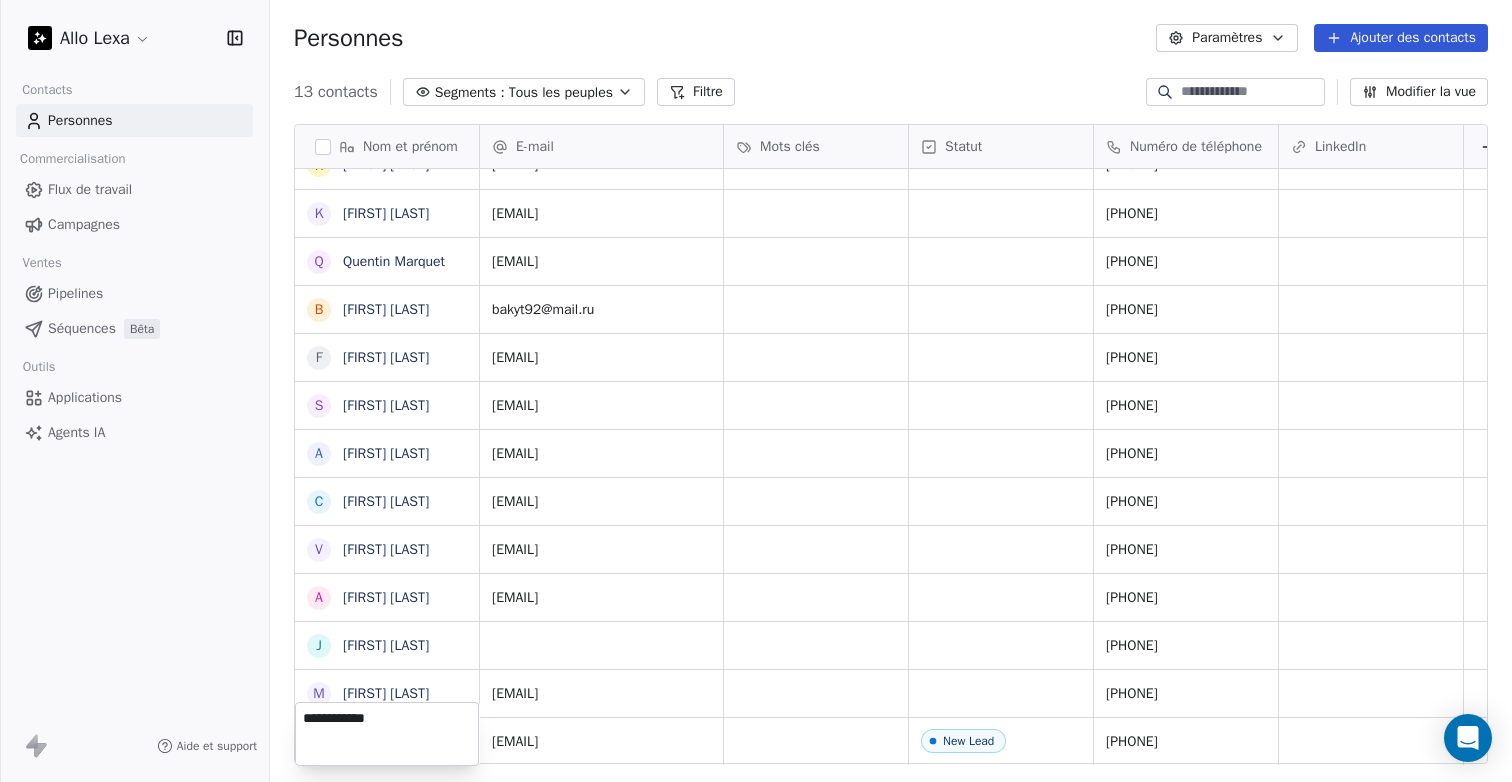 click on "**********" at bounding box center [387, 734] 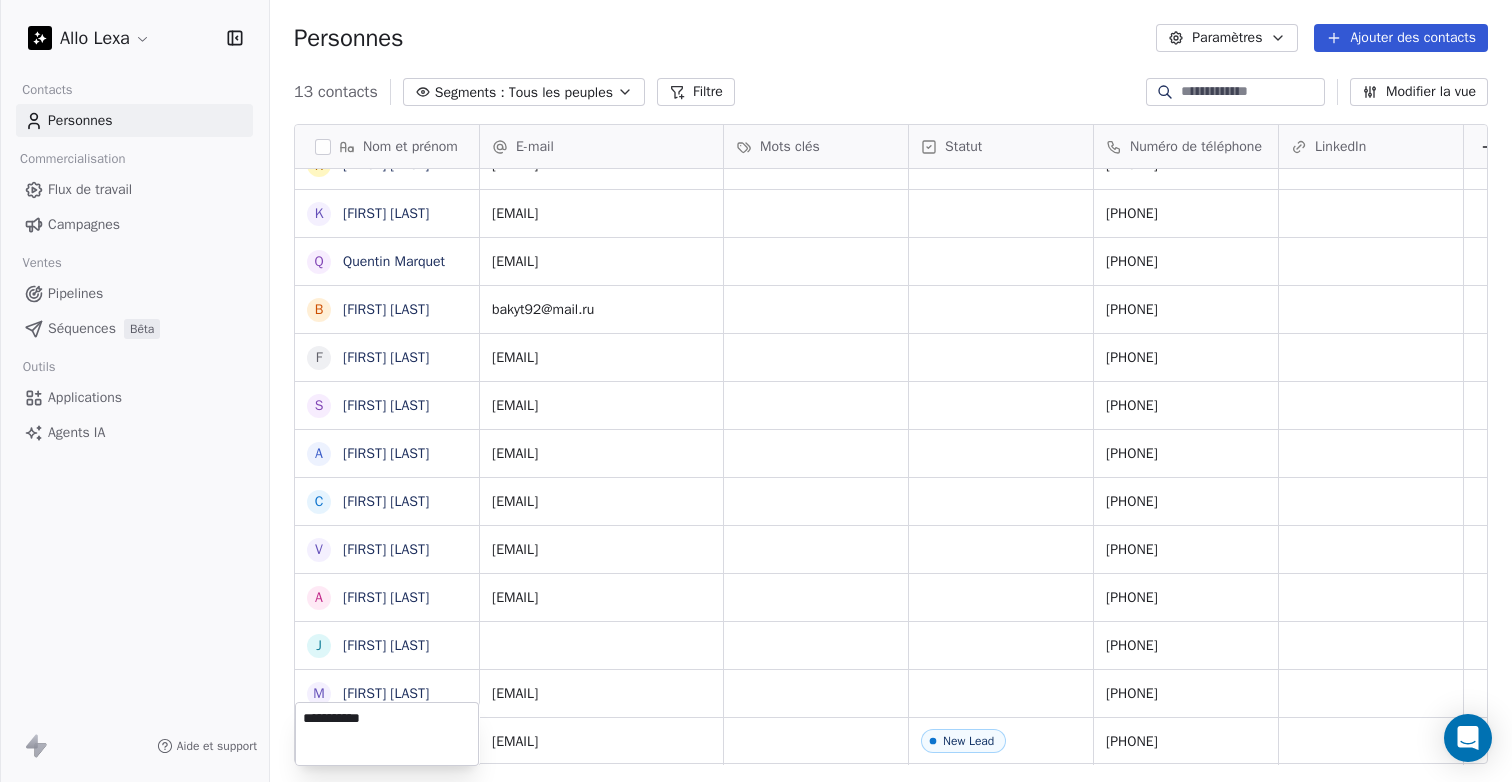 type on "**********" 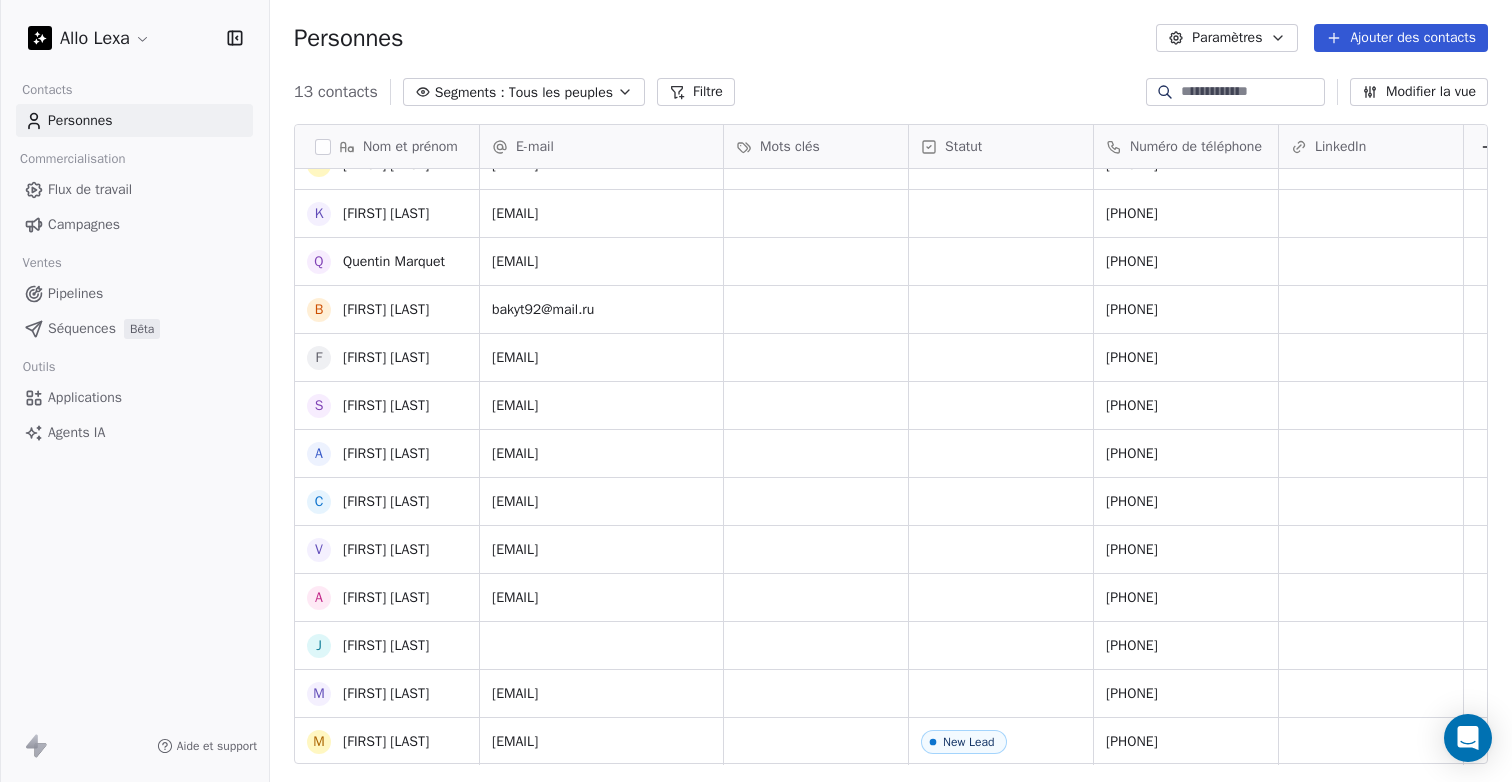scroll, scrollTop: 0, scrollLeft: 0, axis: both 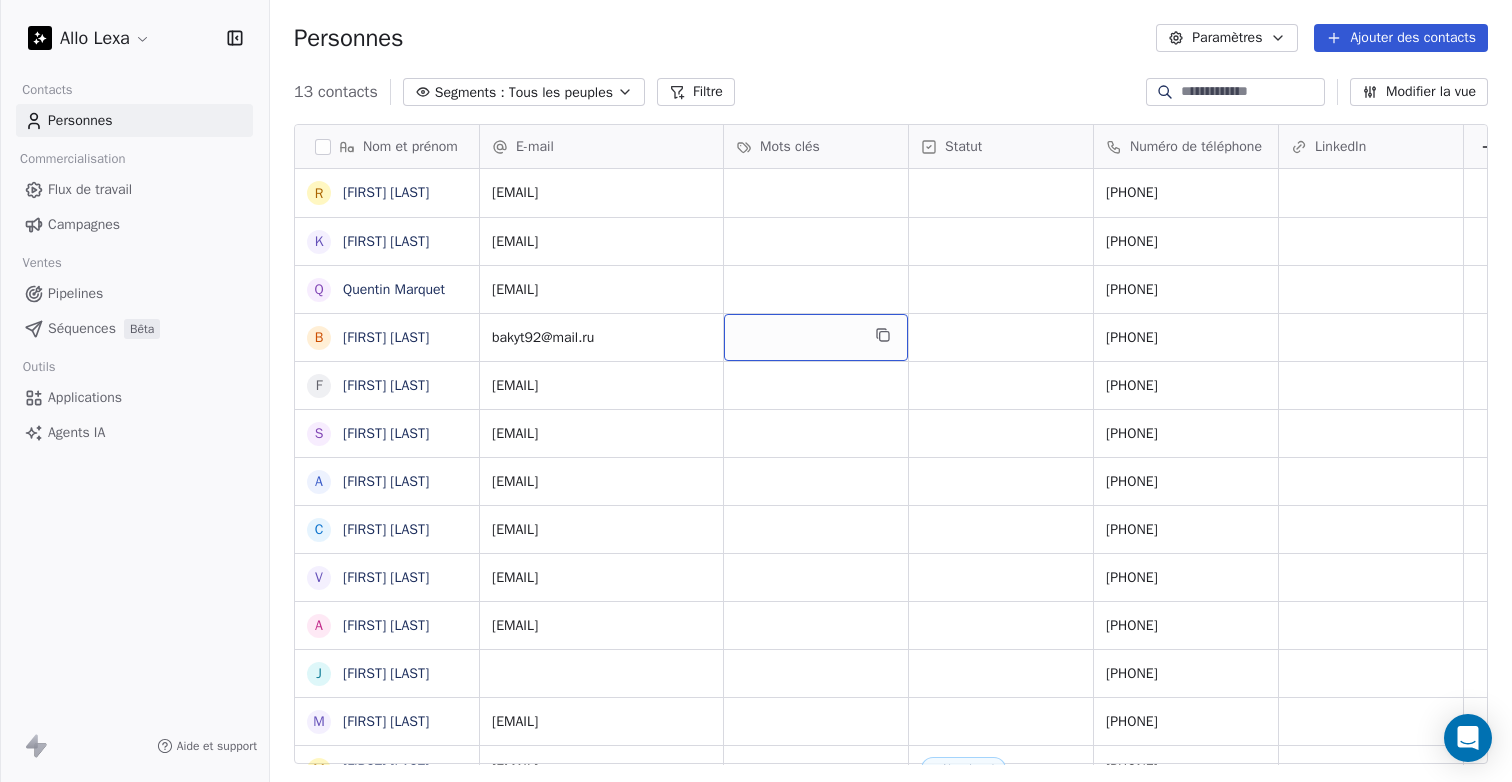 click at bounding box center [816, 337] 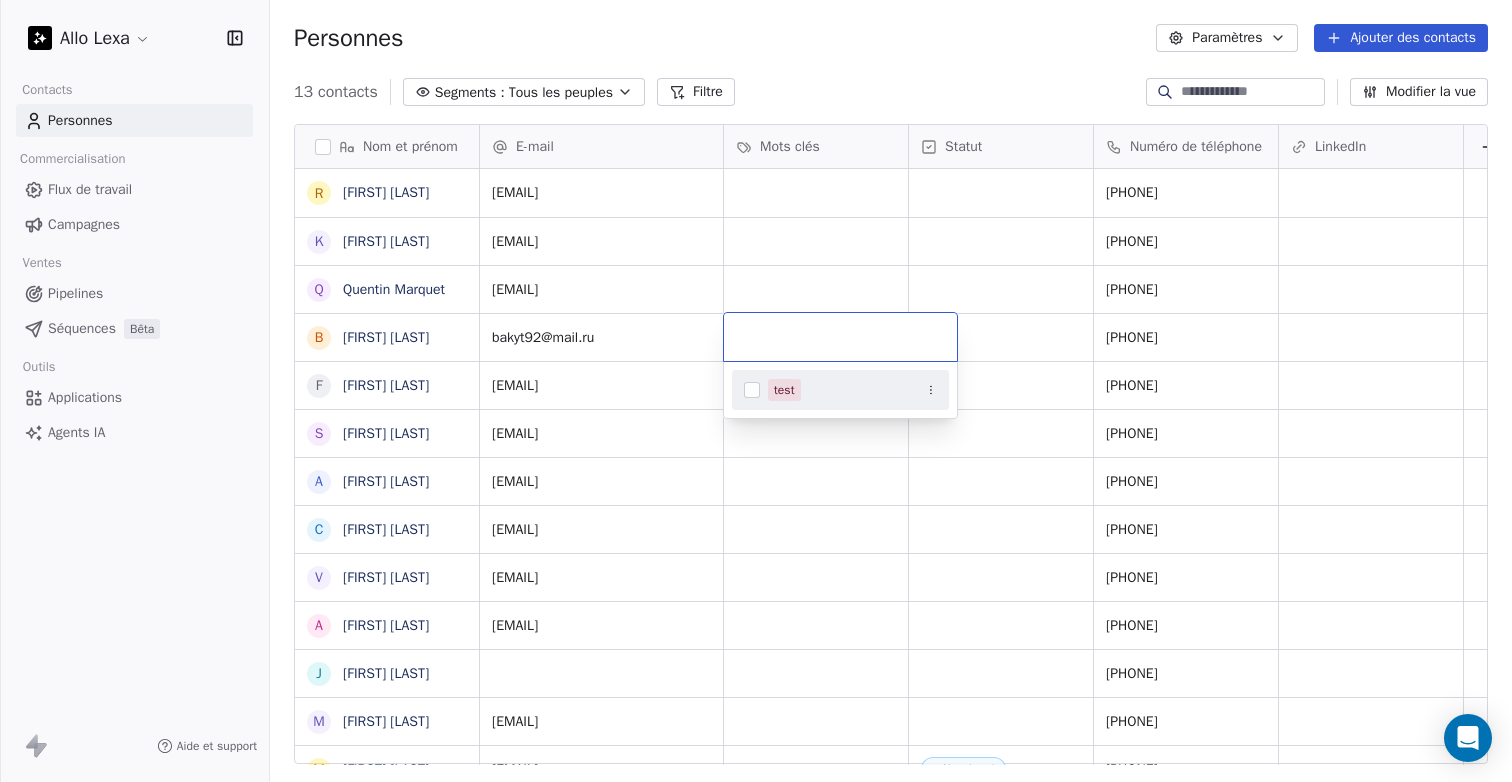 click on "Allo Lexa Contacts Personnes Commercialisation Flux de travail Campagnes Ventes Pipelines Séquences Bêta Outils Applications Agents IA Aide et support Personnes Paramètres Ajouter des contacts 13 contacts Segments : Tous les peuples Filtre Modifier la vue Étiqueter Ajouter à la séquence Exporter Nom et prénom R [LAST] [LAST] K [LAST] [LAST] Q [LAST] [LAST] B [LAST] [LAST] F [LAST] [LAST] S [LAST] [LAST] A [LAST] [LAST] C [LAST] [LAST] V [LAST] [LAST] A [LAST] [LAST] J [LAST] [LAST] M [LAST] [LAST] [LAST] E-mail Mots clés Statut Numéro de téléphone LinkedIn [EMAIL] [PHONE] [EMAIL] [PHONE] [EMAIL] [PHONE] [EMAIL] [PHONE] [EMAIL] [PHONE] [EMAIL] [PHONE] [EMAIL] [PHONE] [EMAIL] [PHONE] [EMAIL] [PHONE] [EMAIL] [PHONE] [EMAIL] [PHONE] New Lead" at bounding box center [756, 391] 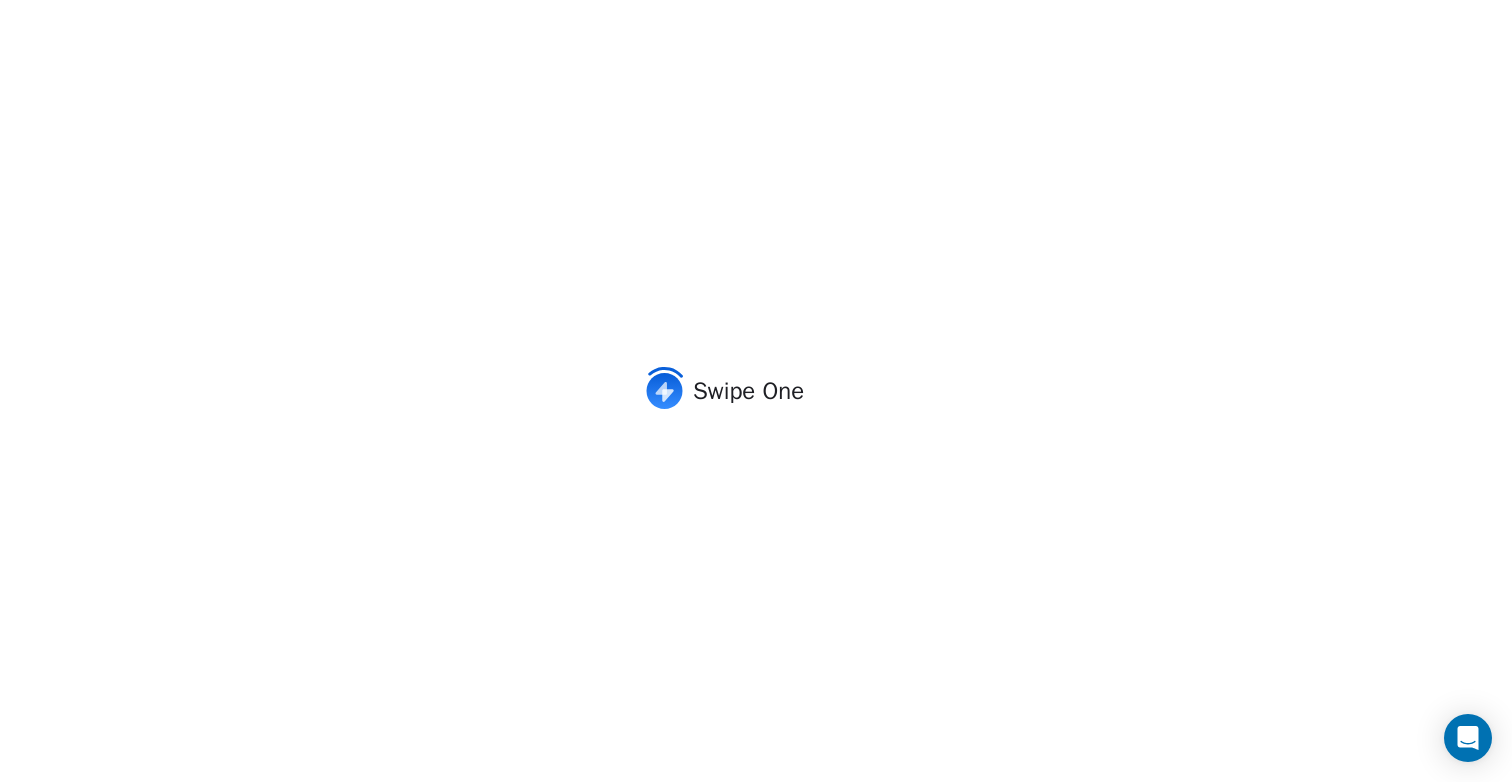 scroll, scrollTop: 0, scrollLeft: 0, axis: both 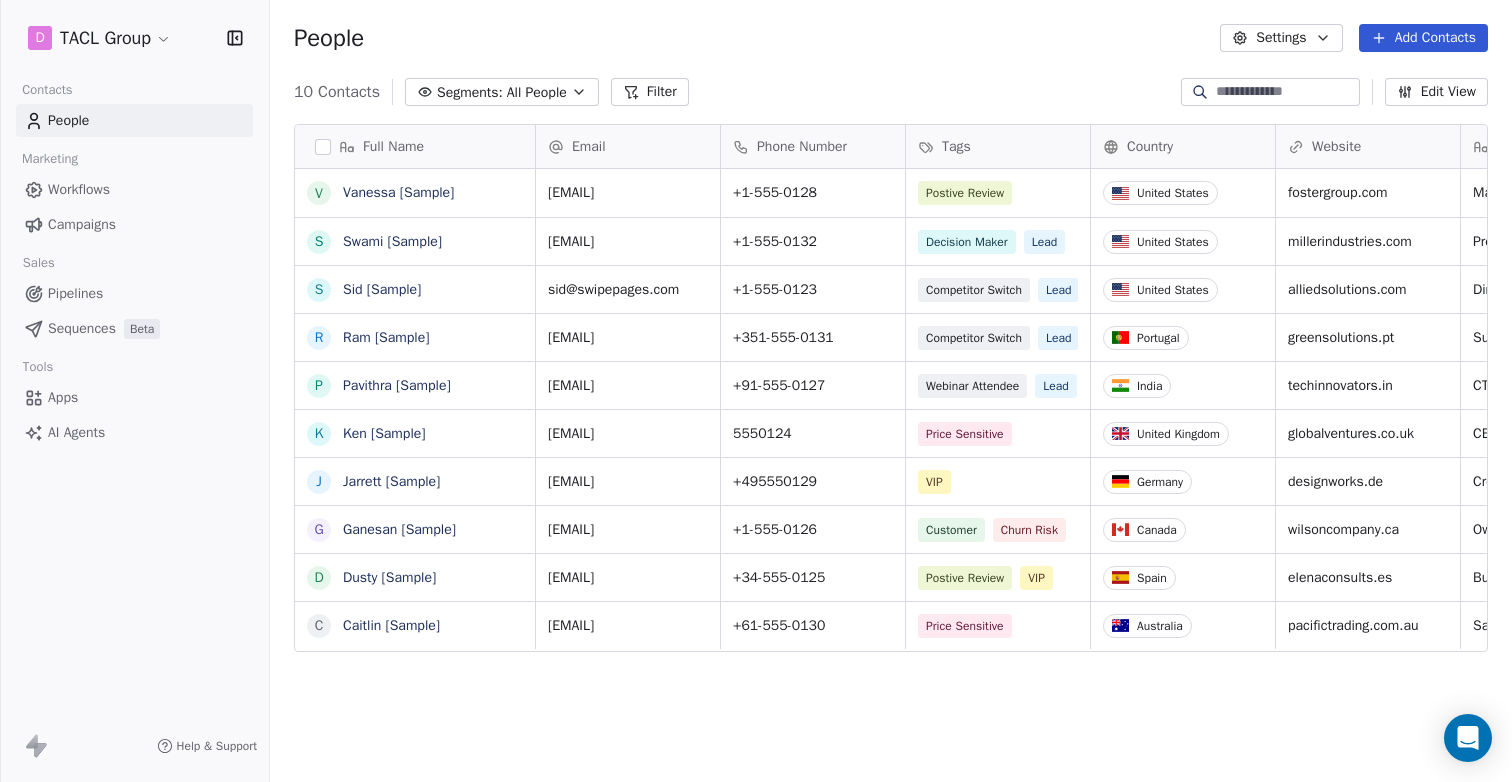 click on "Apps" at bounding box center [63, 397] 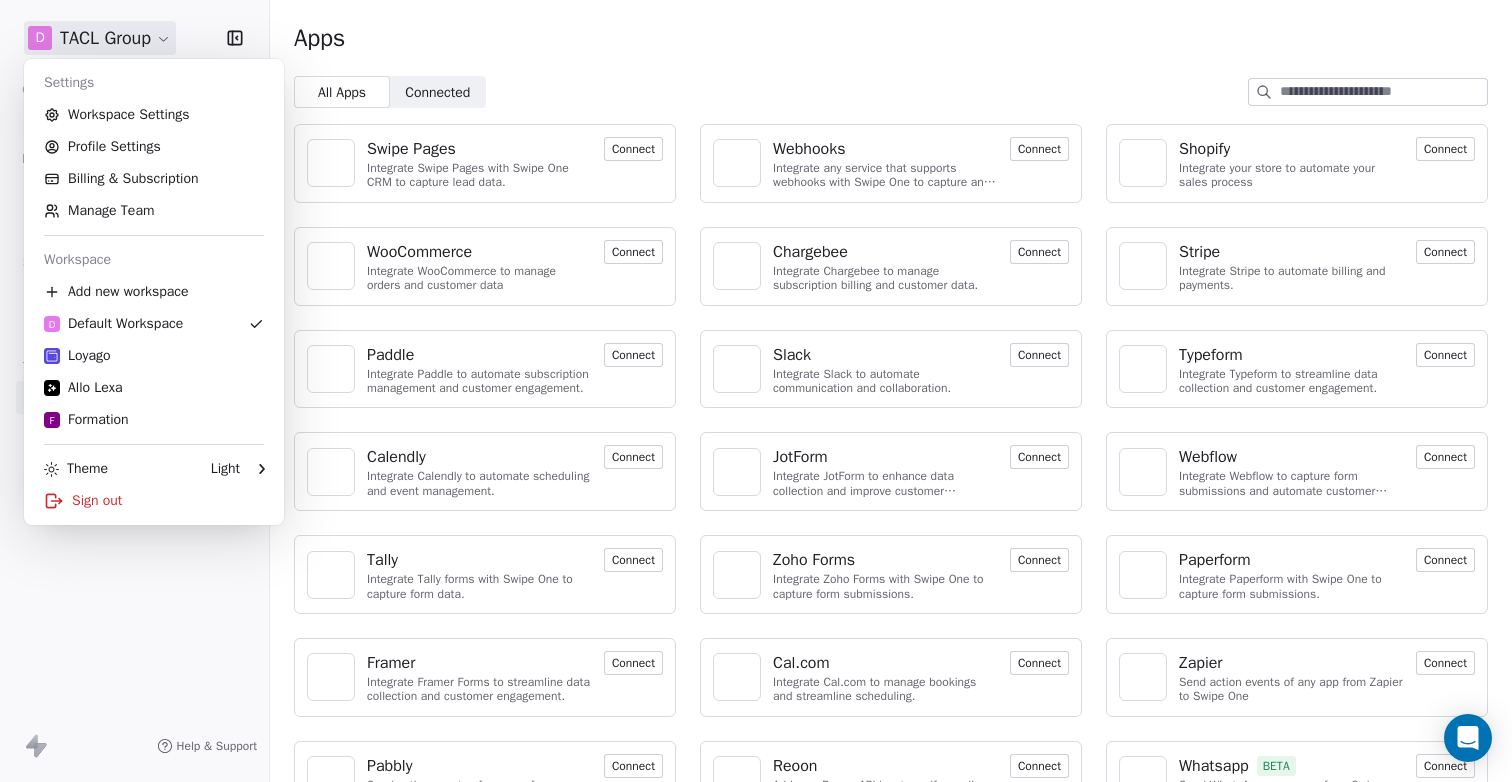 click on "D TACL Group Contacts People Marketing Workflows Campaigns Sales Pipelines Sequences Beta Tools Apps AI Agents Help & Support Apps All Apps All Apps Connected Connected Swipe Pages Integrate Swipe Pages with Swipe One CRM to capture lead data. Connect Webhooks Integrate any service that supports webhooks with Swipe One to capture and automate data workflows. Connect Shopify Integrate your store to automate your sales process Connect WooCommerce Integrate WooCommerce to manage orders and customer data Connect Chargebee Integrate Chargebee to manage subscription billing and customer data. Connect Stripe Integrate Stripe to automate billing and payments. Connect Paddle Integrate Paddle to automate subscription management and customer engagement. Connect Slack Integrate Slack to automate communication and collaboration. Connect Typeform Integrate Typeform to streamline data collection and customer engagement. Connect Calendly Integrate Calendly to automate scheduling and event management. Connect JotForm Tally" at bounding box center [756, 391] 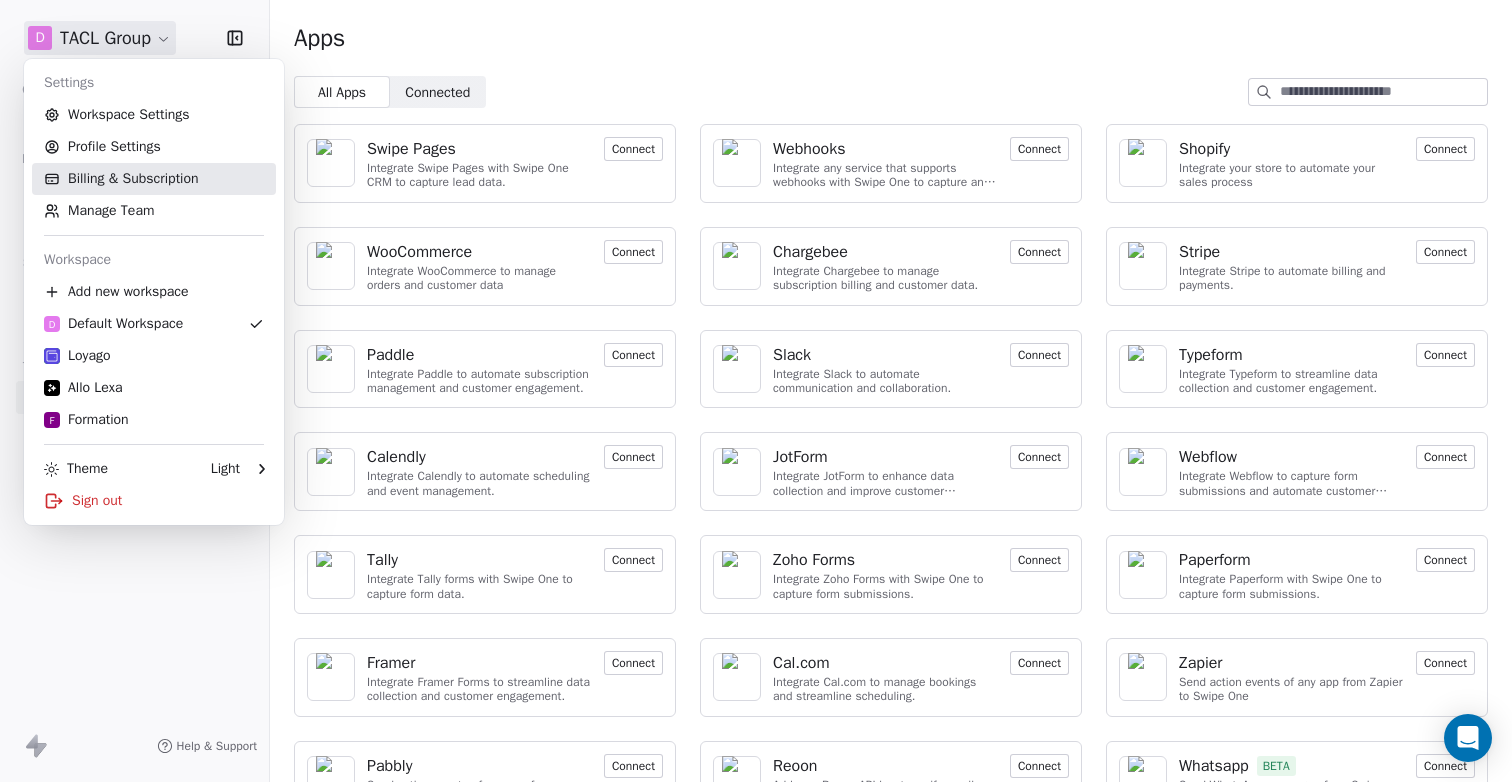 click on "Billing & Subscription" at bounding box center (154, 179) 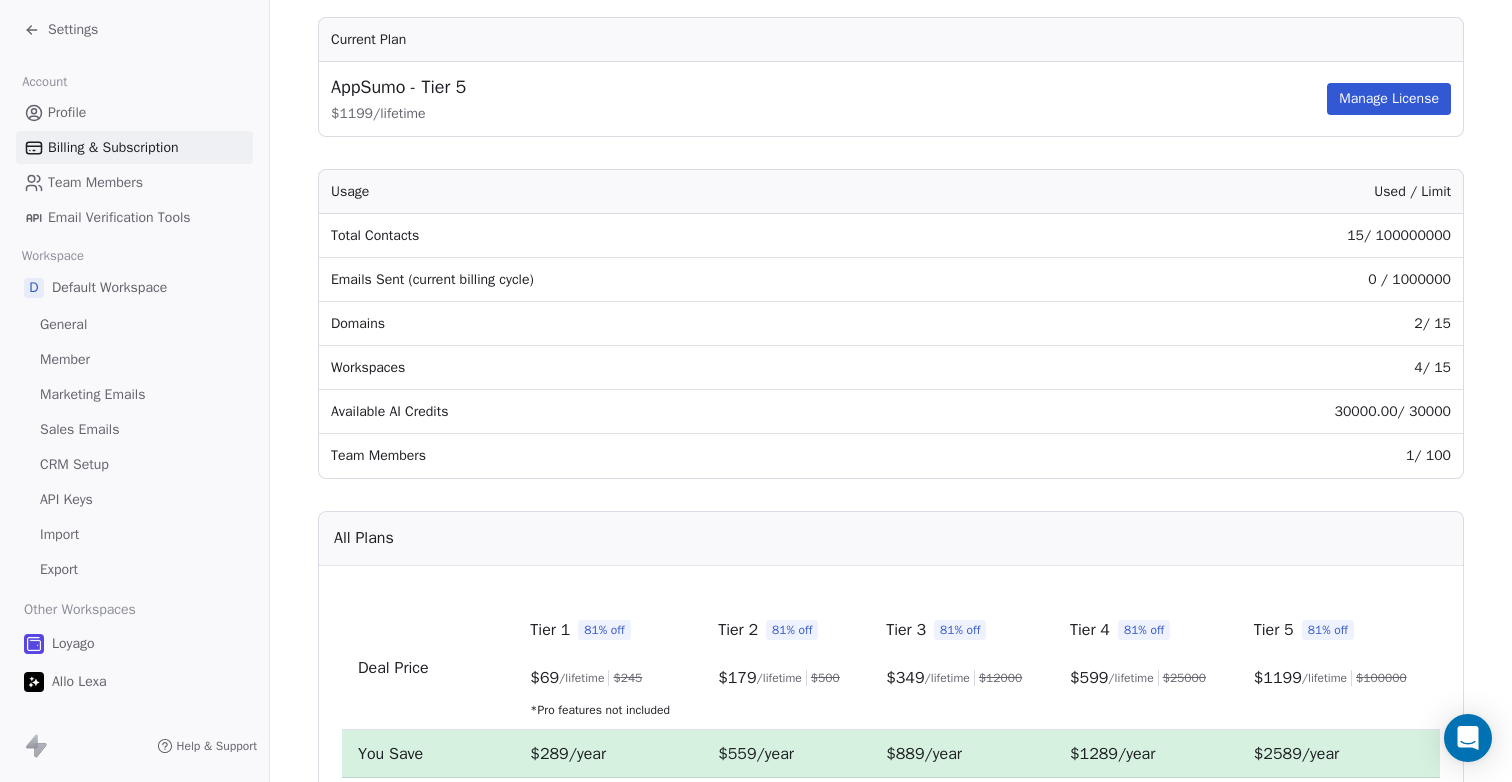 scroll, scrollTop: 155, scrollLeft: 0, axis: vertical 